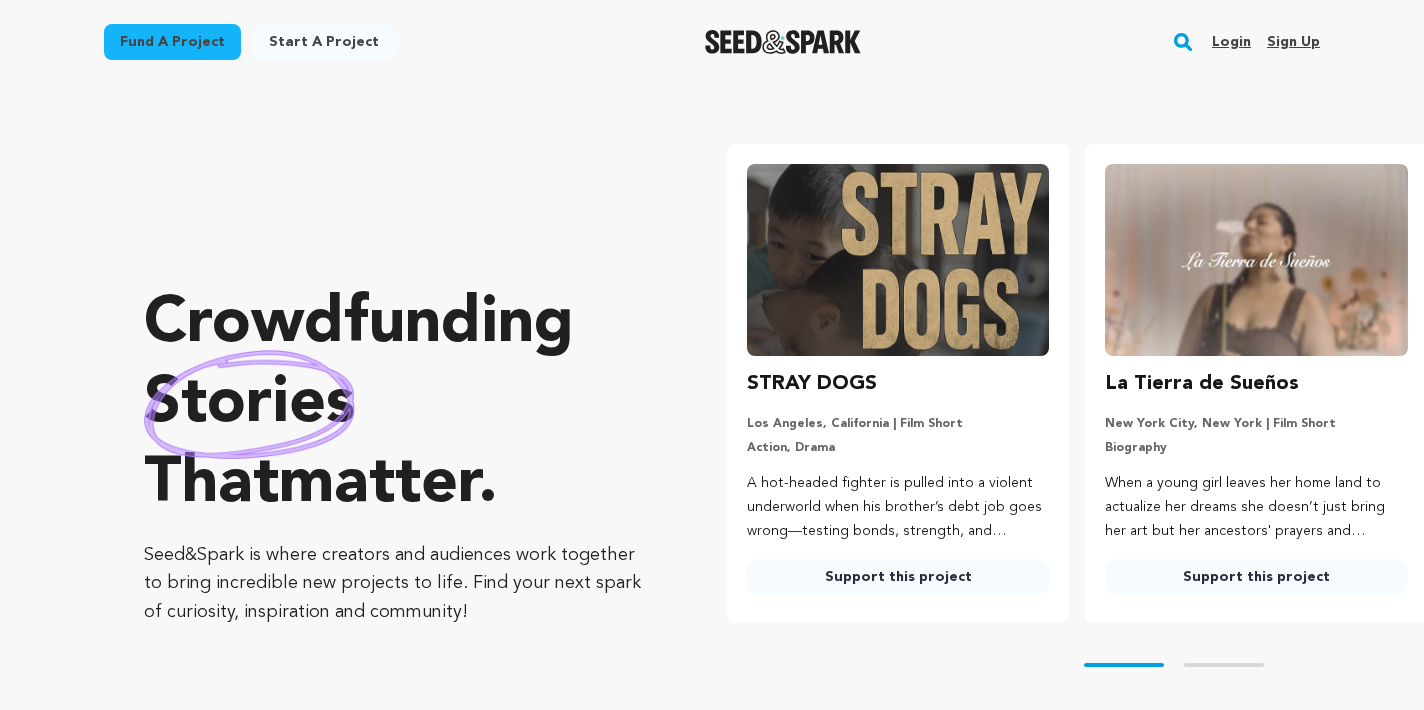 scroll, scrollTop: 0, scrollLeft: 0, axis: both 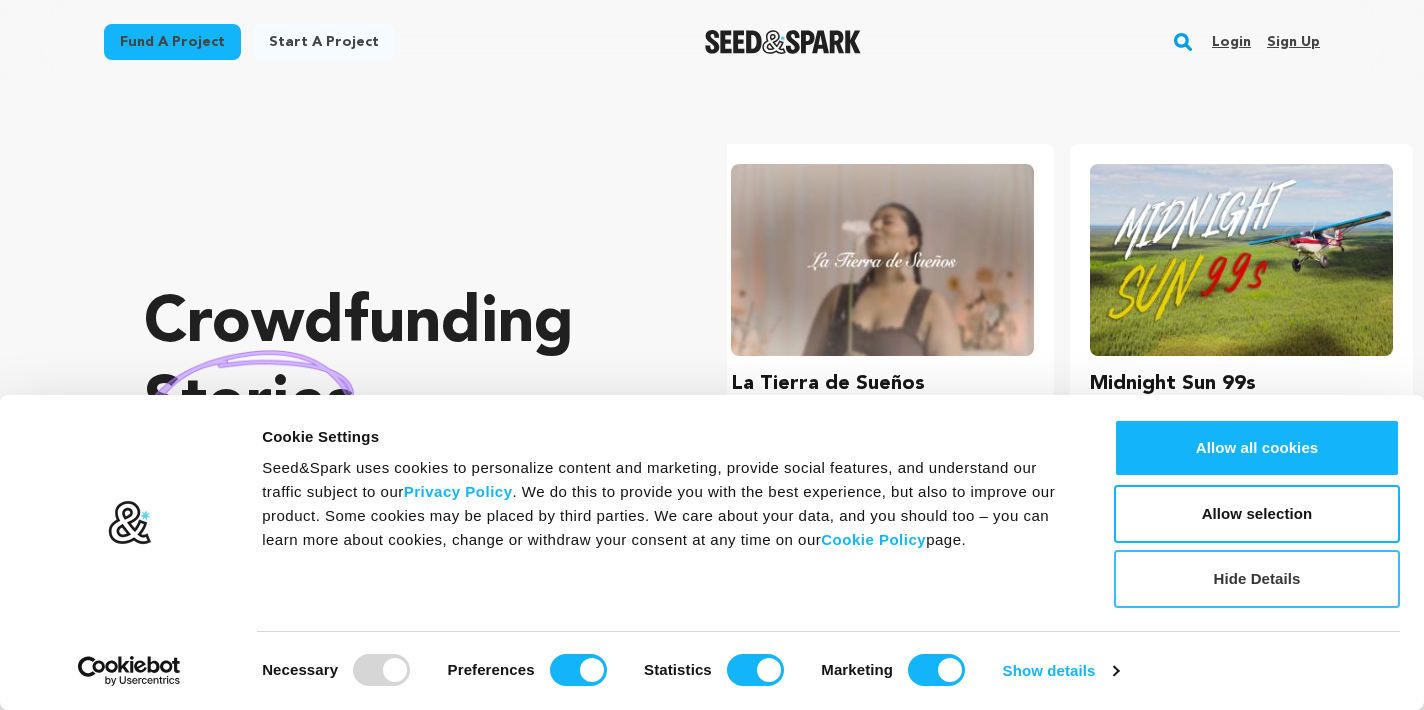 click on "Hide Details" at bounding box center (1257, 579) 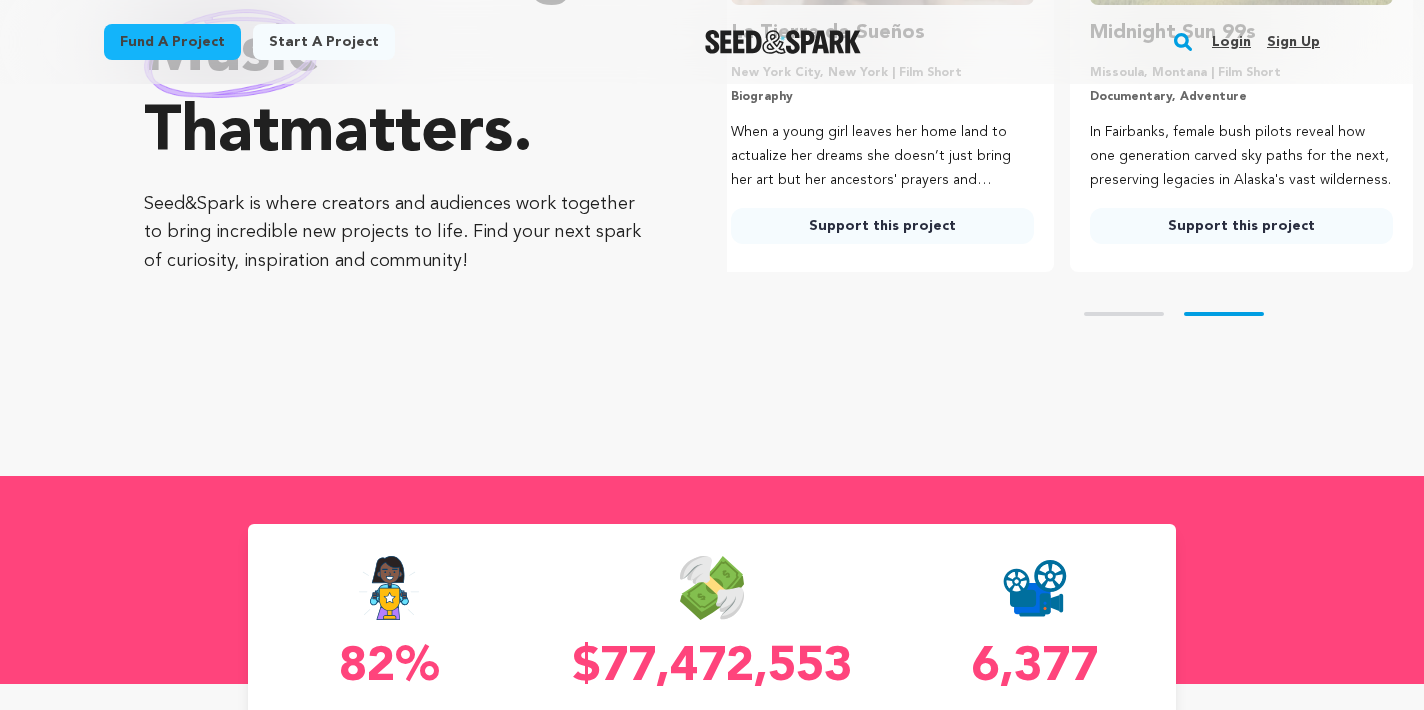 scroll, scrollTop: 798, scrollLeft: 0, axis: vertical 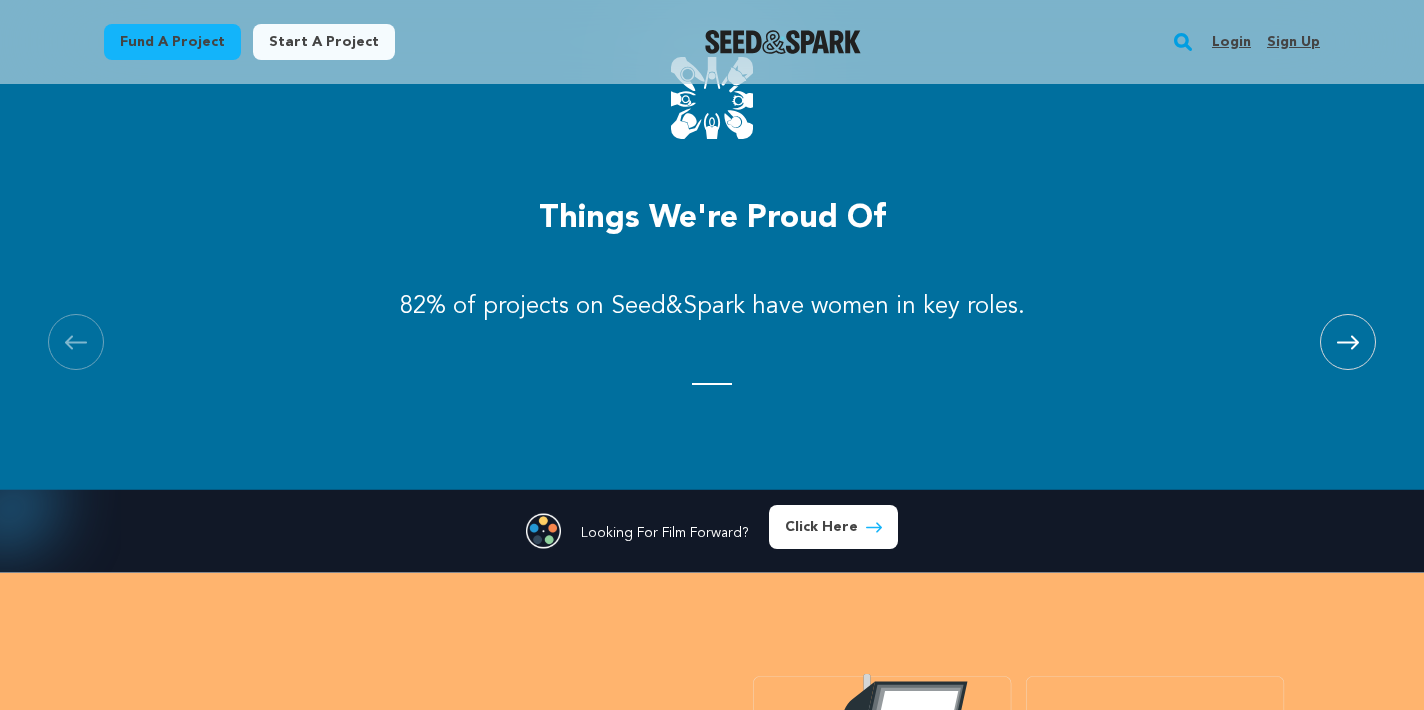 click 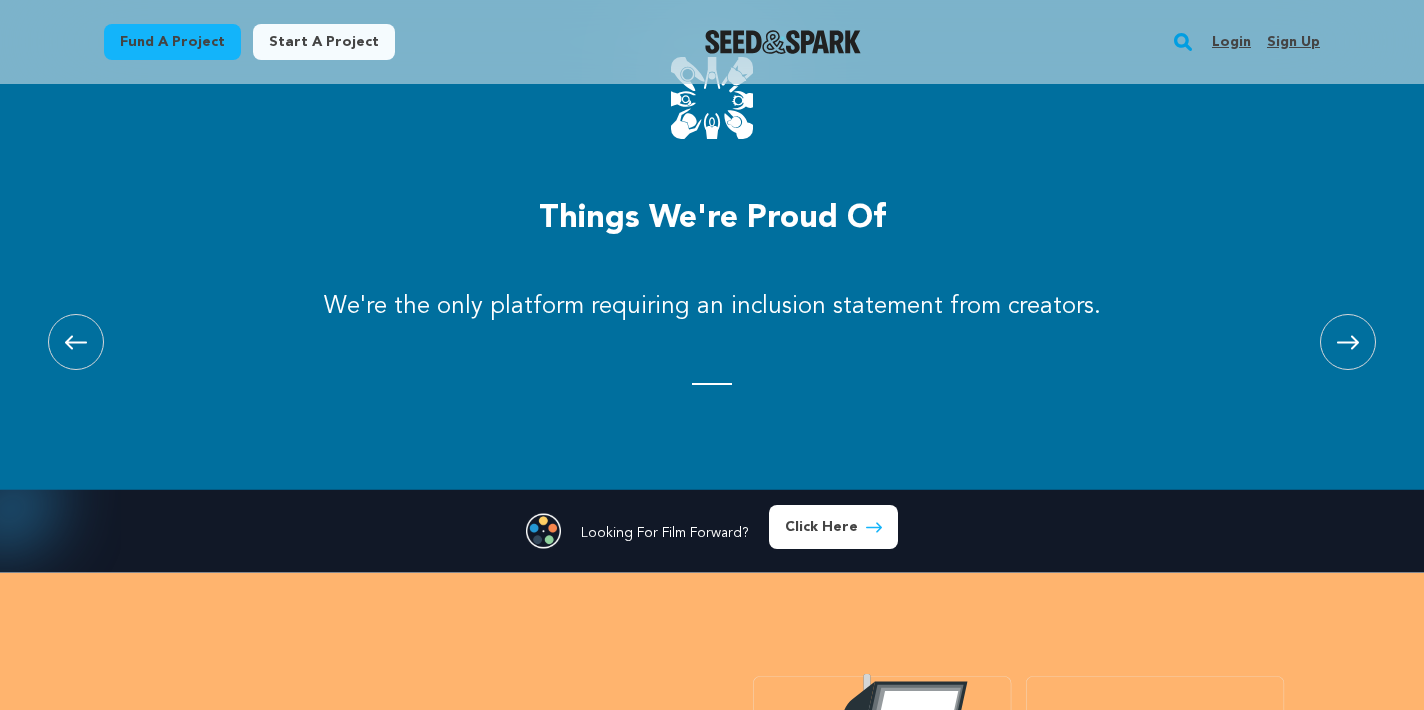 click 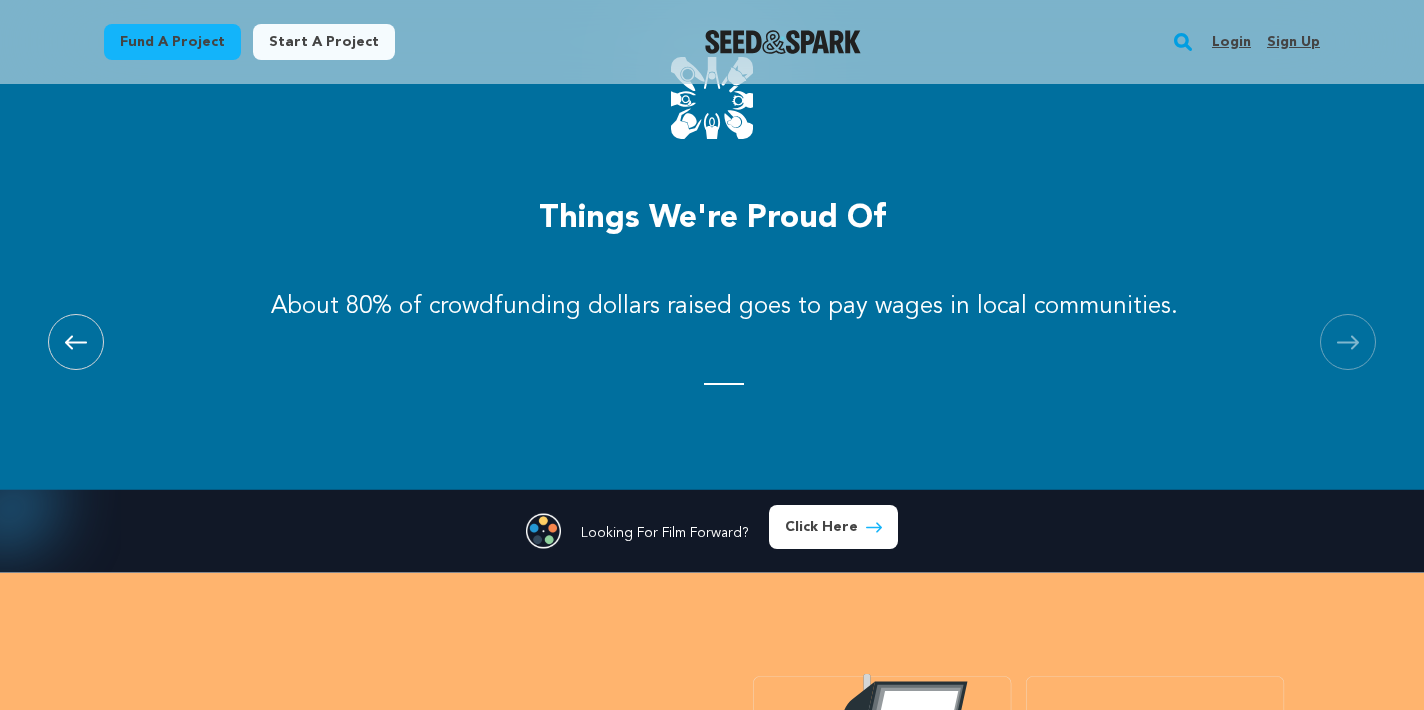 scroll, scrollTop: 0, scrollLeft: 2360, axis: horizontal 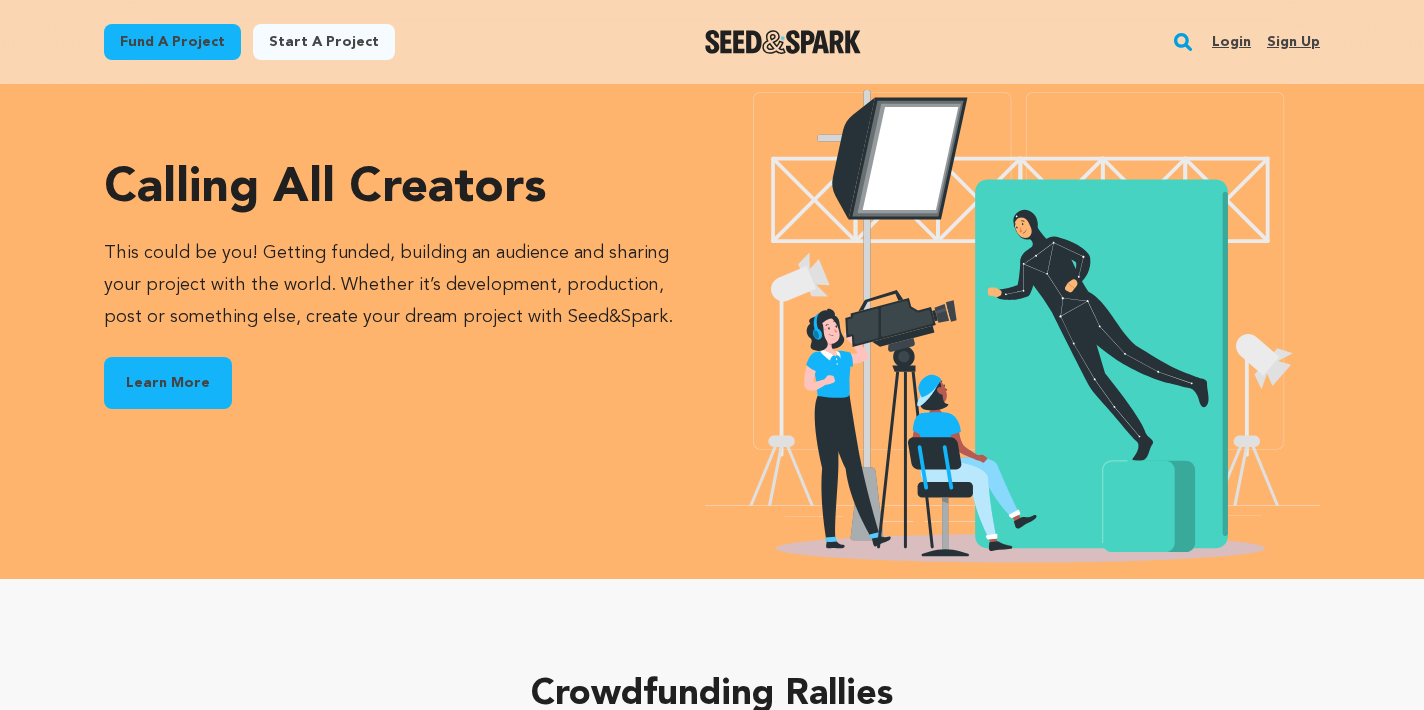 click on "Learn More" at bounding box center (168, 383) 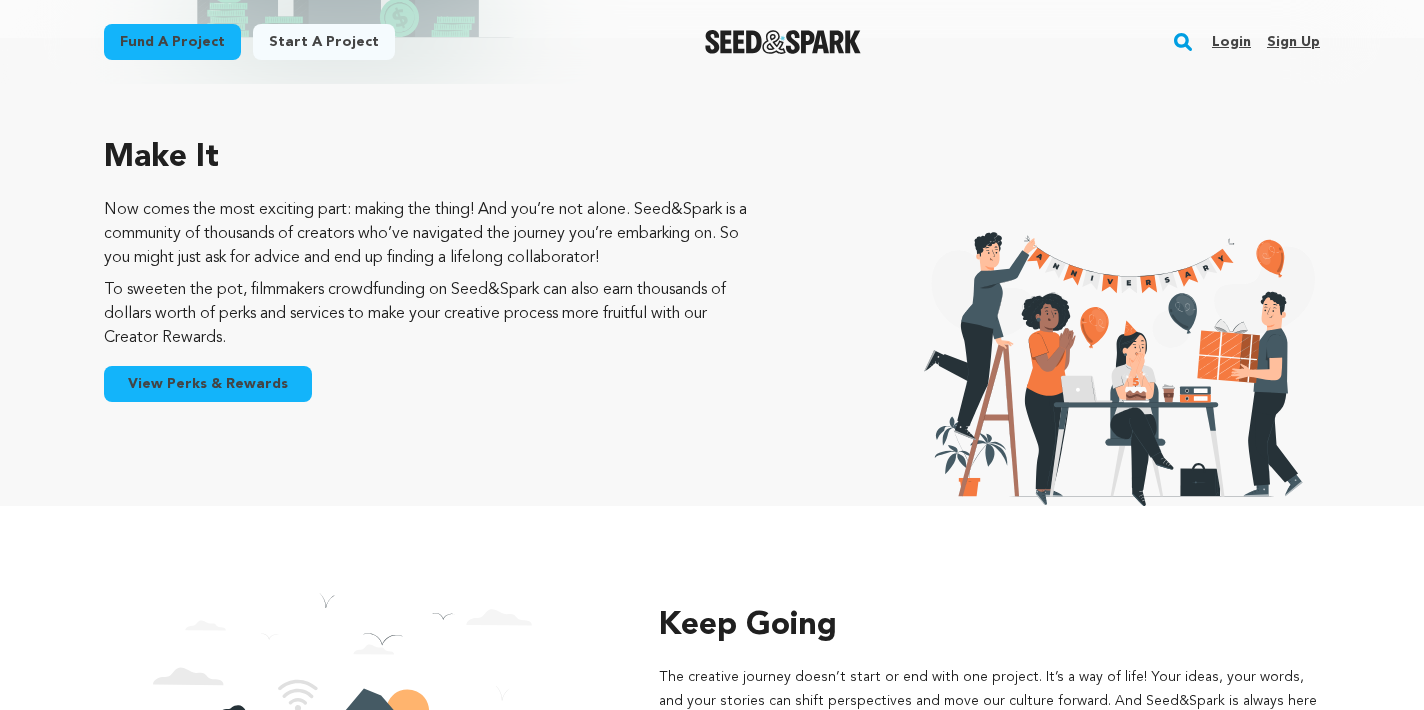 scroll, scrollTop: 3068, scrollLeft: 0, axis: vertical 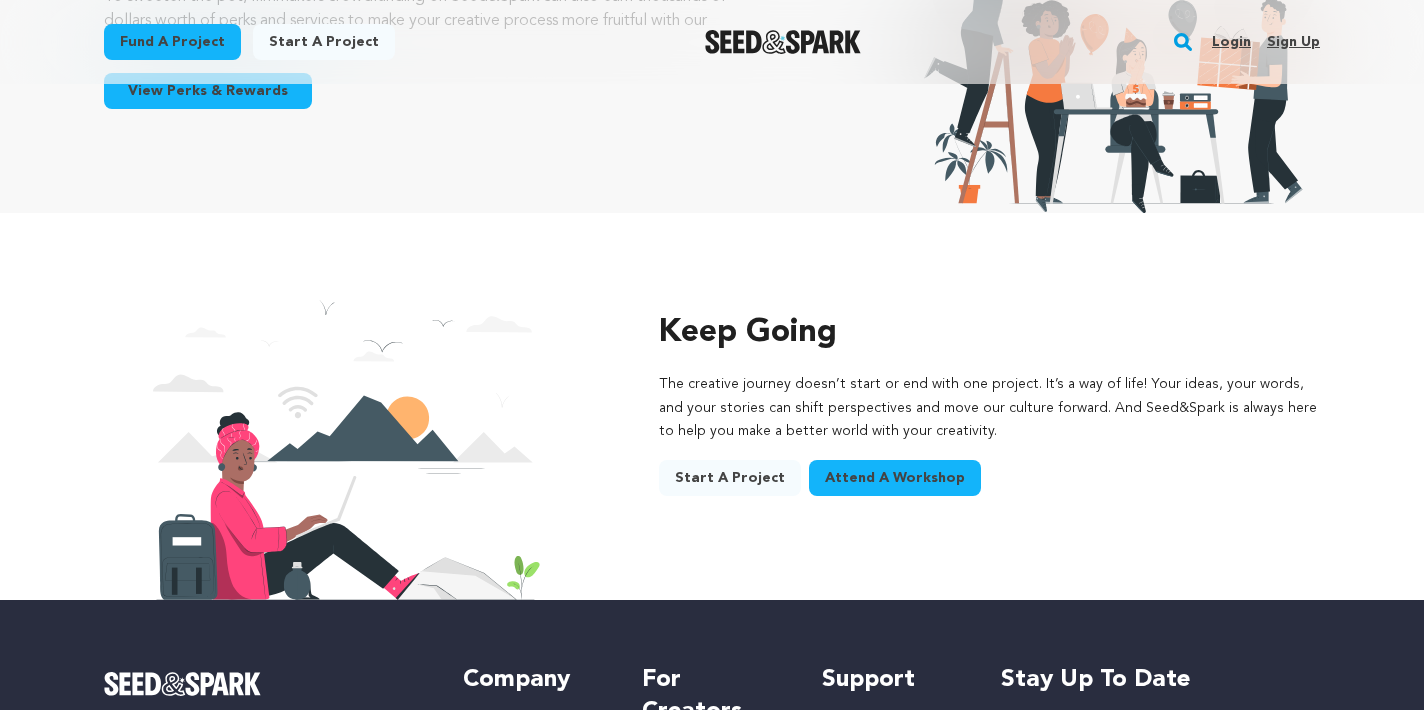 click on "Start a project" at bounding box center (730, 478) 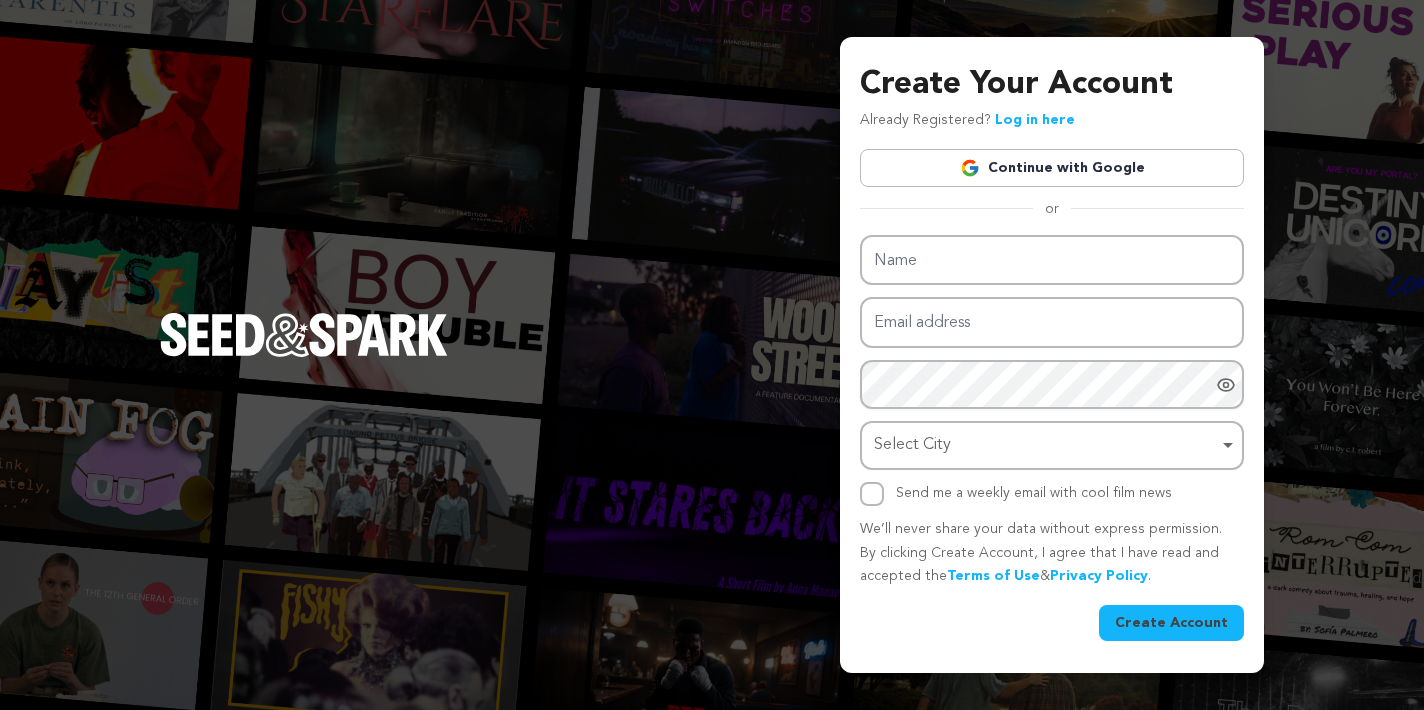scroll, scrollTop: 0, scrollLeft: 0, axis: both 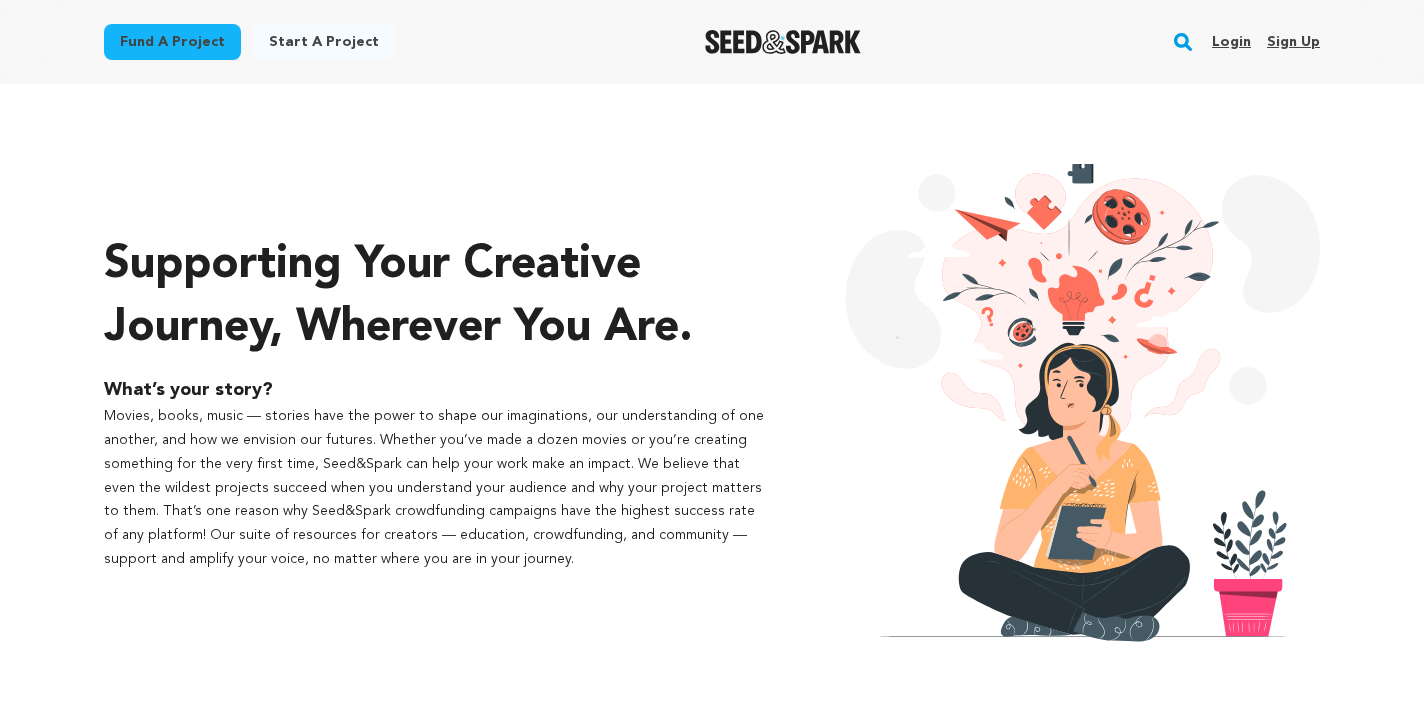 click on "Start a project" at bounding box center [324, 42] 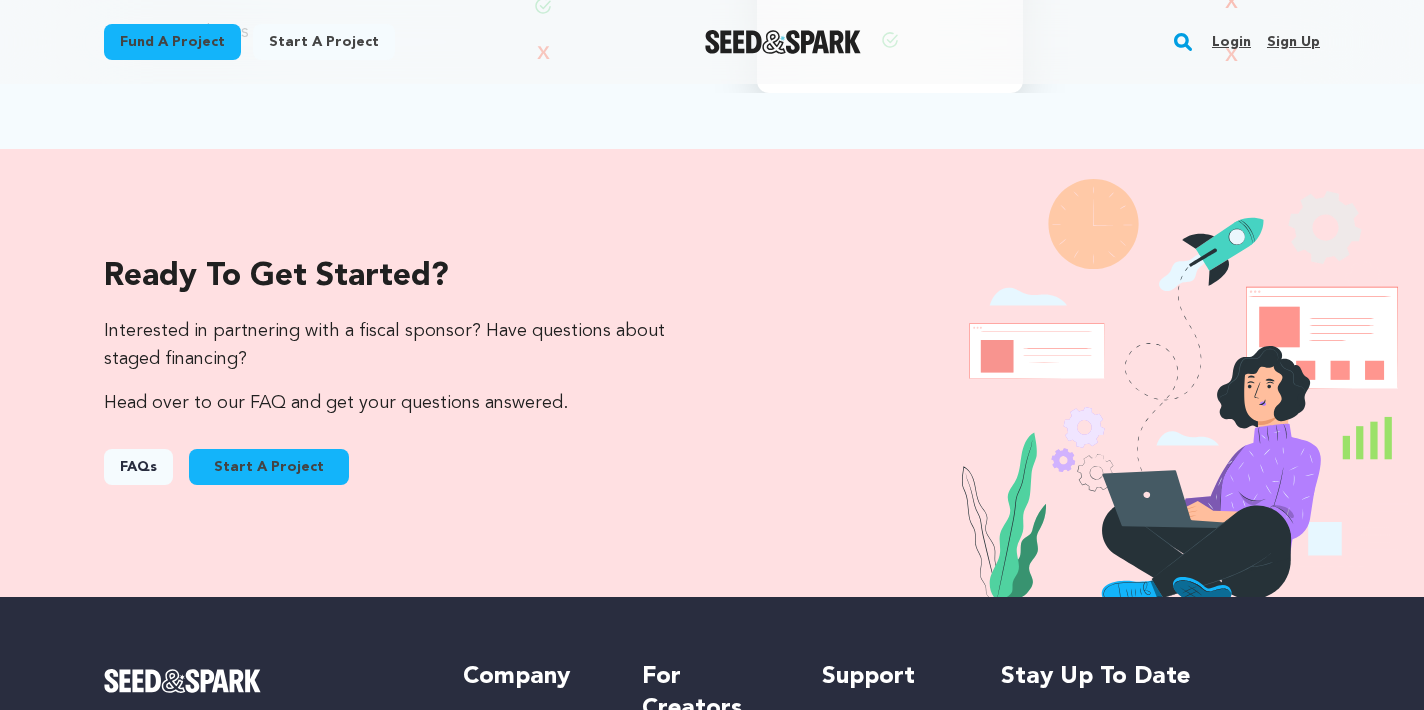 scroll, scrollTop: 2016, scrollLeft: 0, axis: vertical 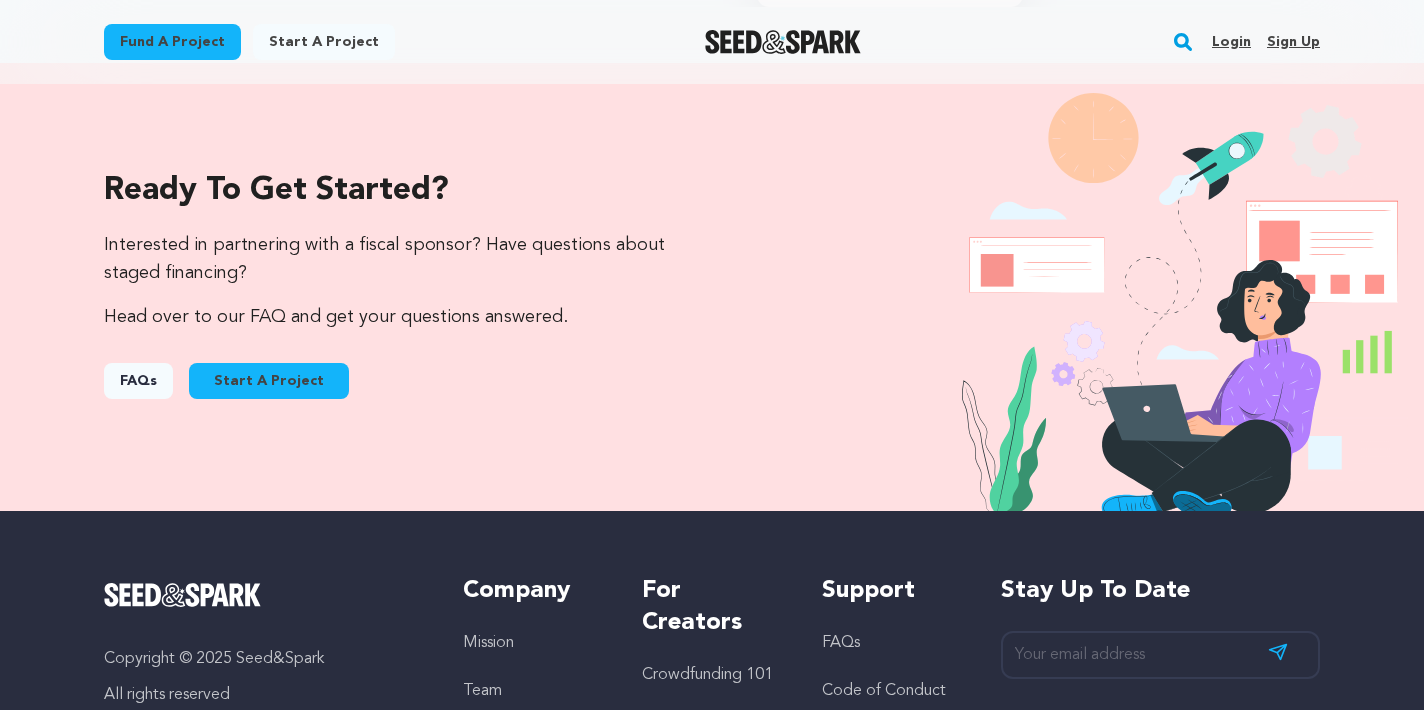 click at bounding box center [1124, 271] 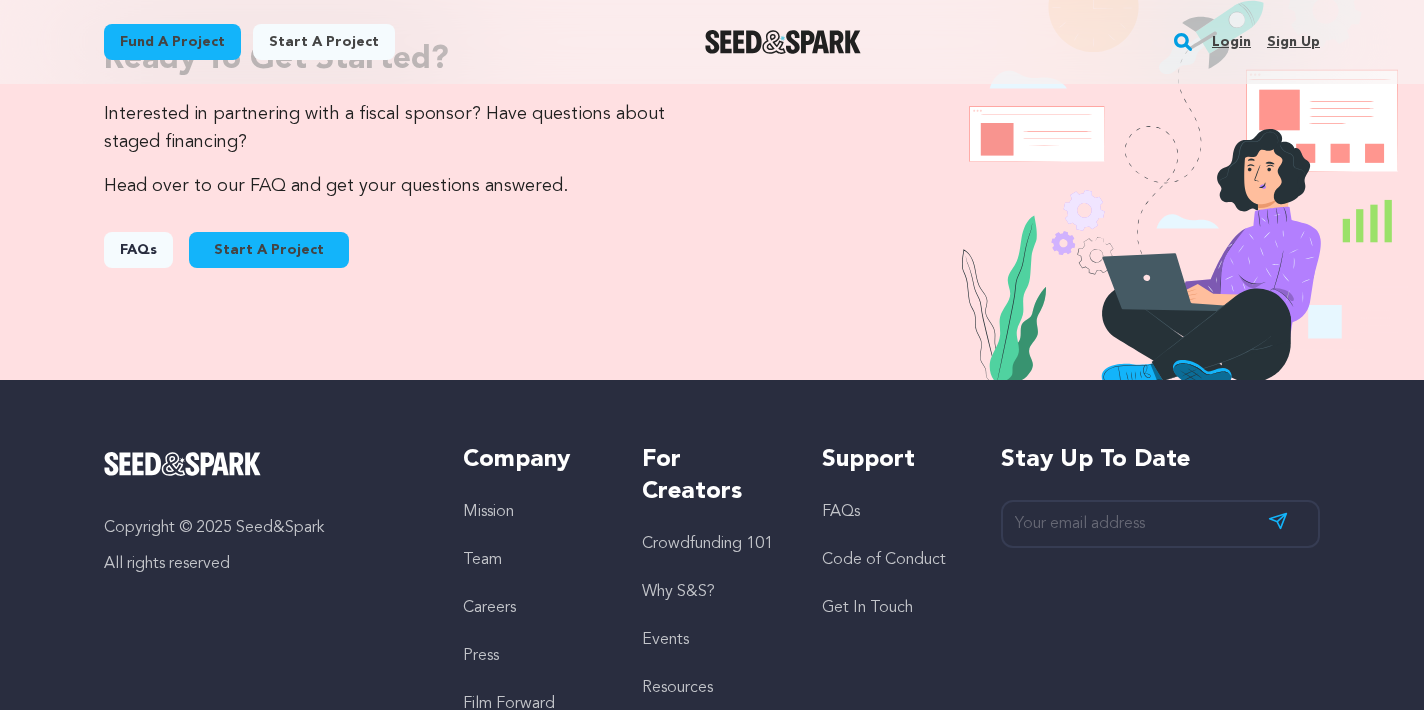 scroll, scrollTop: 2329, scrollLeft: 0, axis: vertical 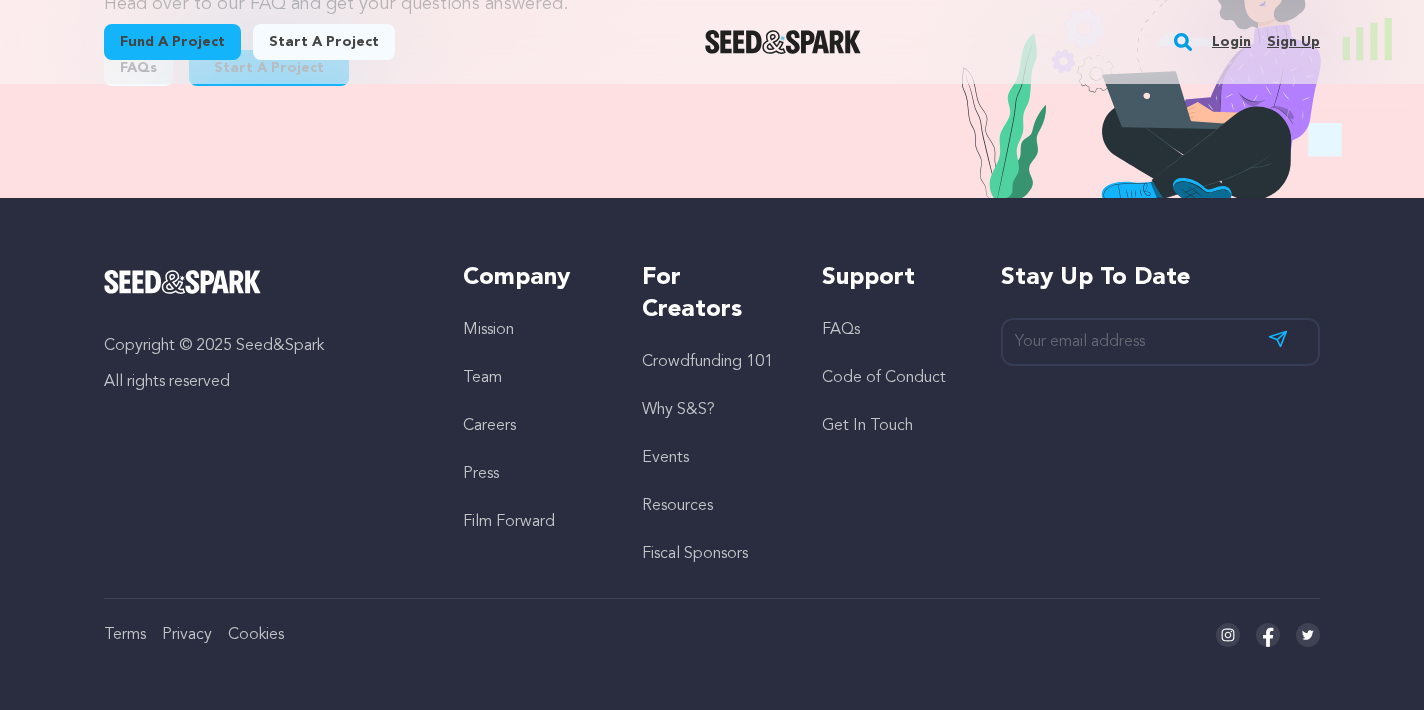 click on "Why S&S?" at bounding box center (678, 410) 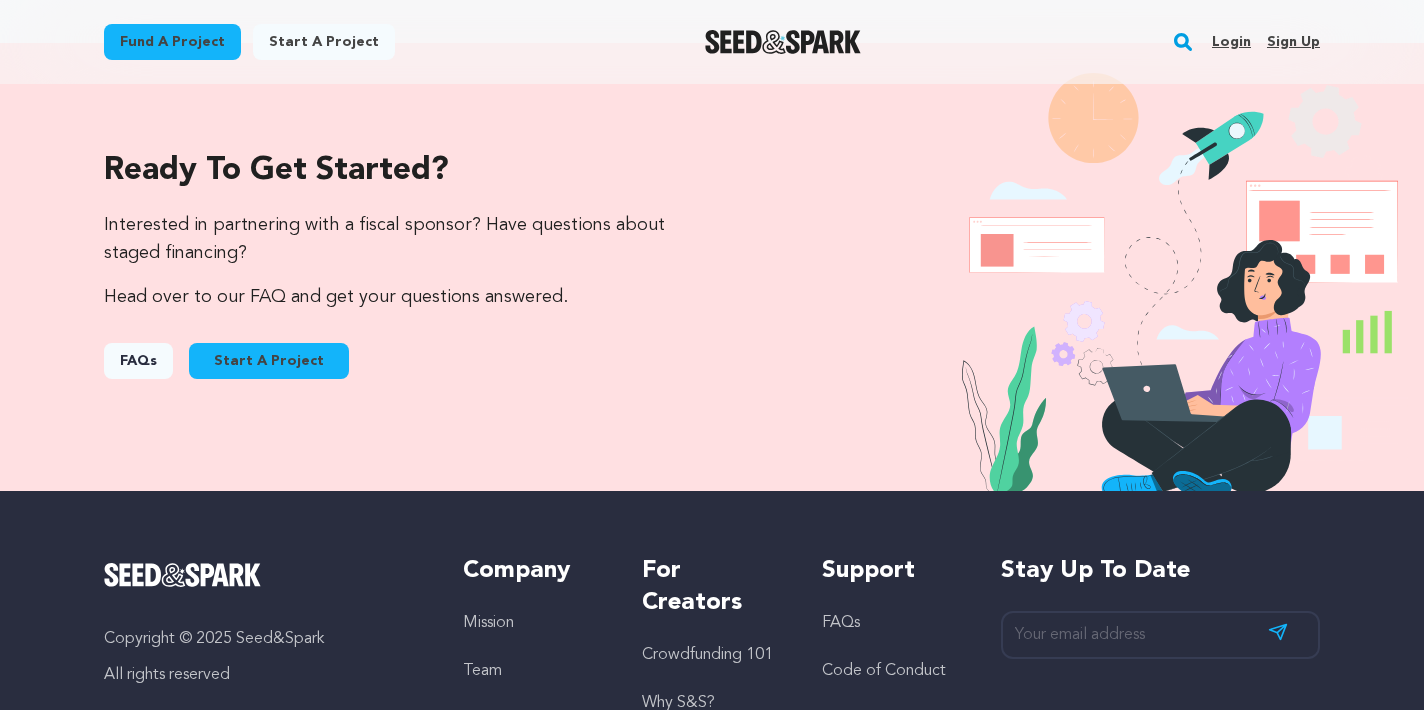 scroll, scrollTop: 2329, scrollLeft: 0, axis: vertical 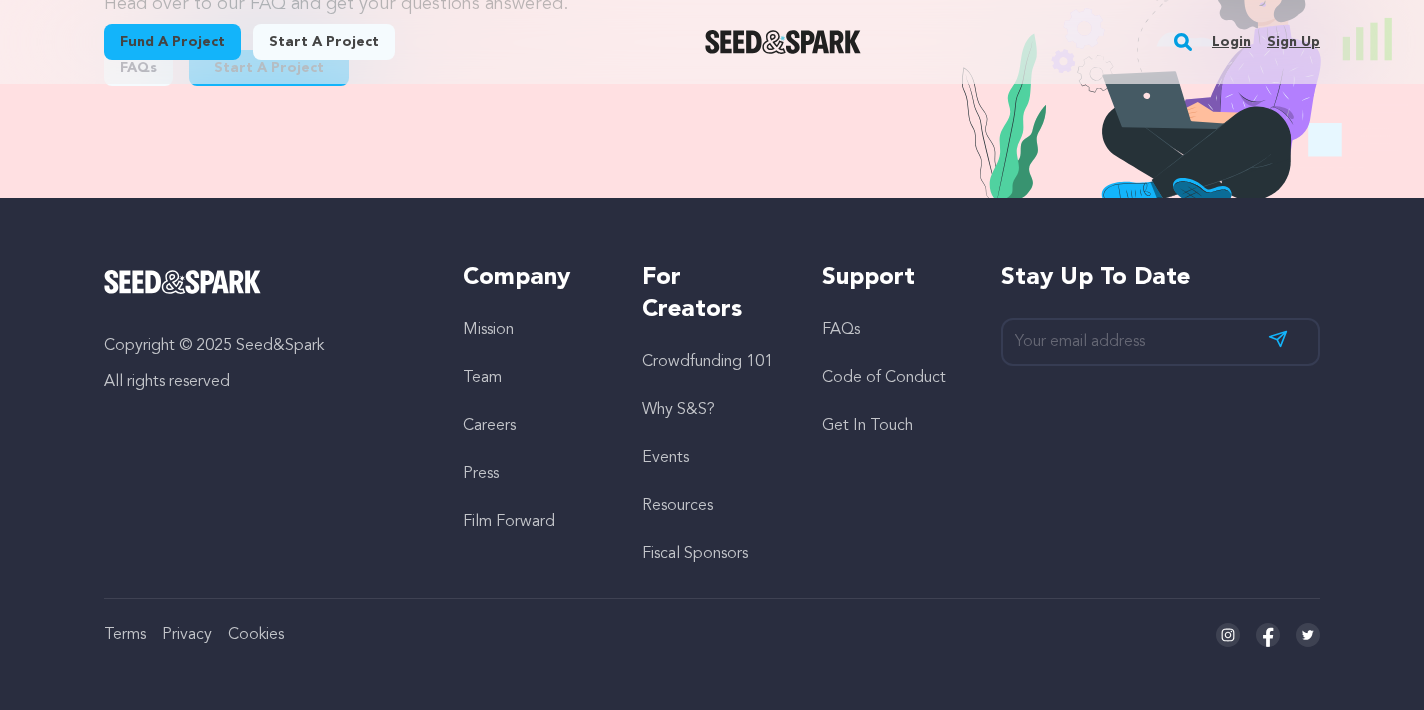 click on "Resources" at bounding box center (677, 506) 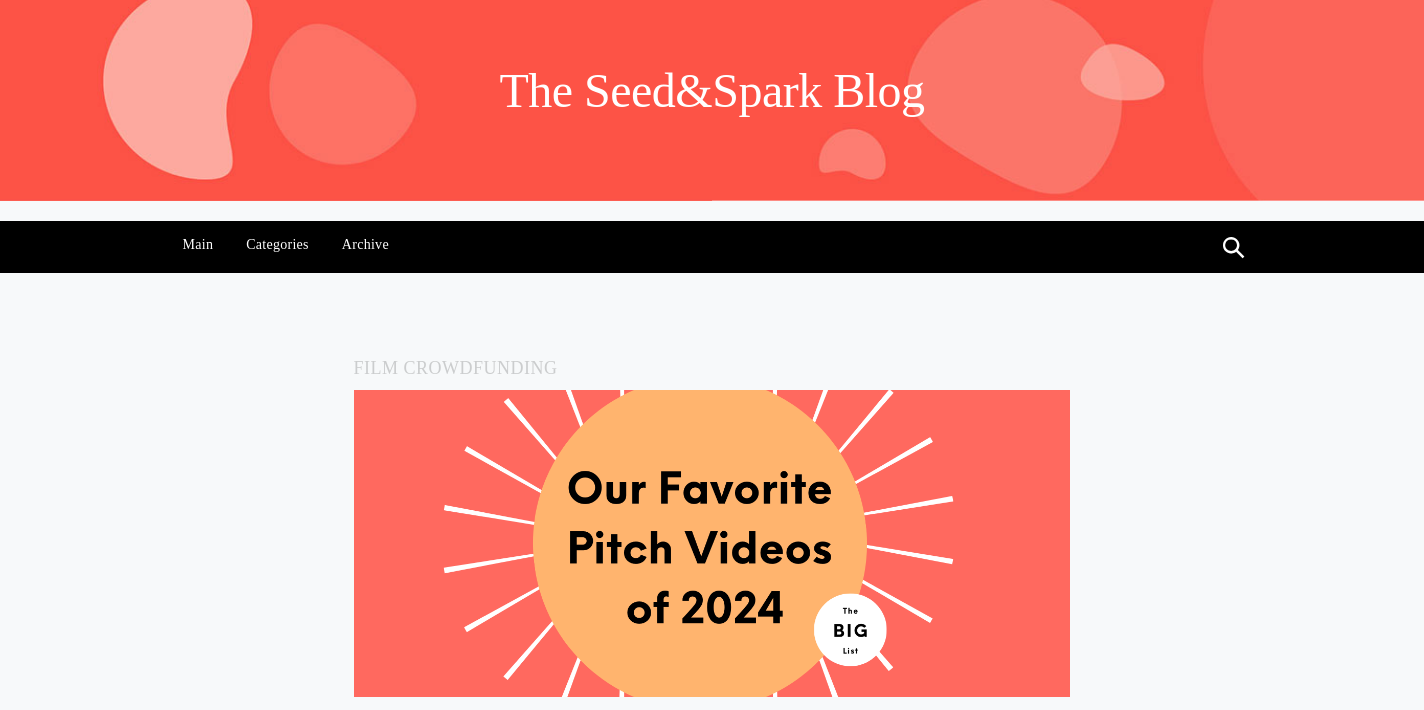 scroll, scrollTop: 0, scrollLeft: 0, axis: both 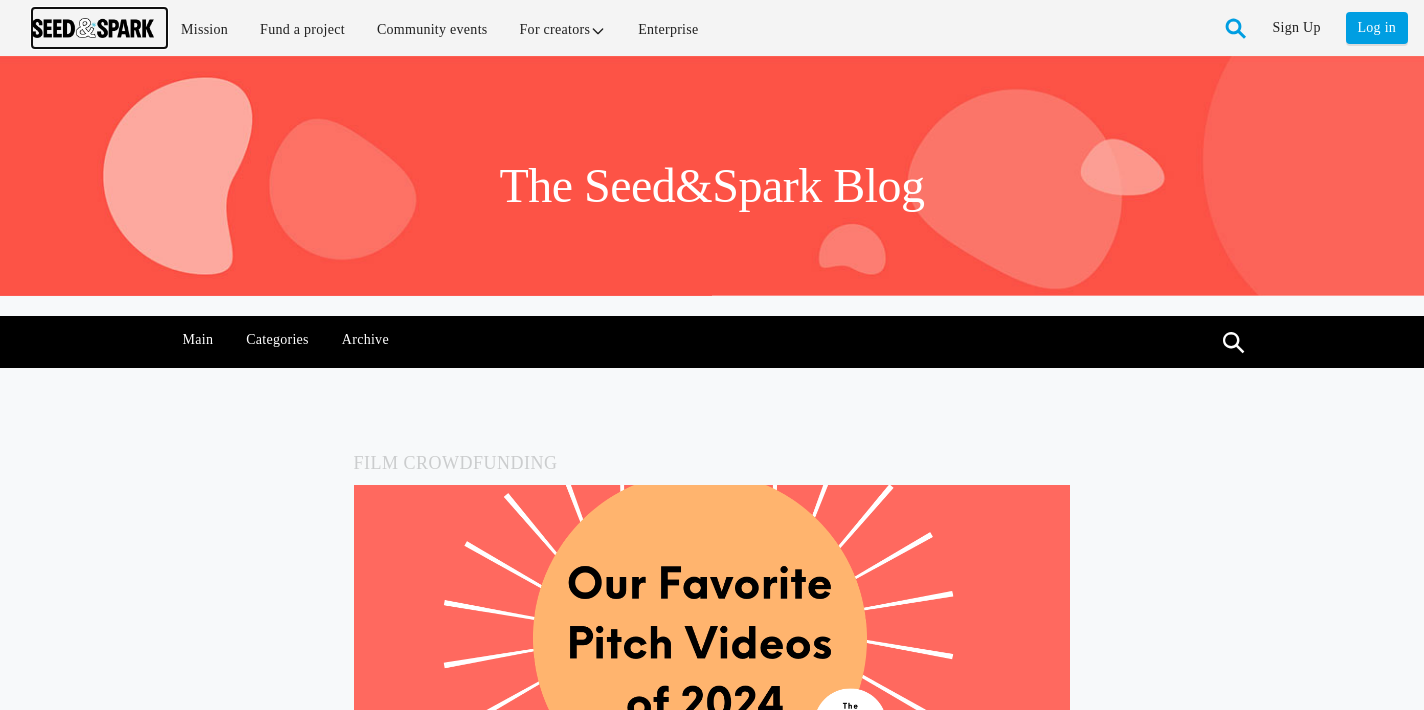 click at bounding box center [93, 28] 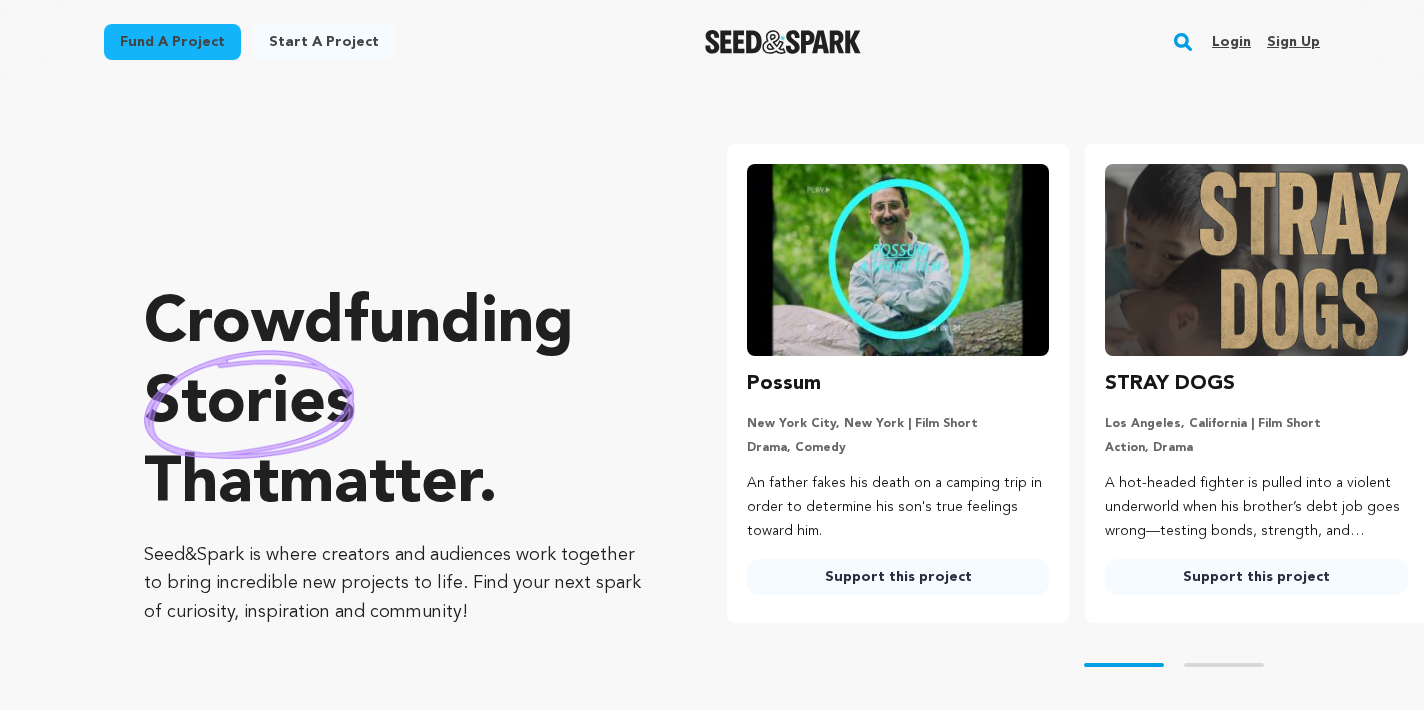 scroll, scrollTop: 0, scrollLeft: 0, axis: both 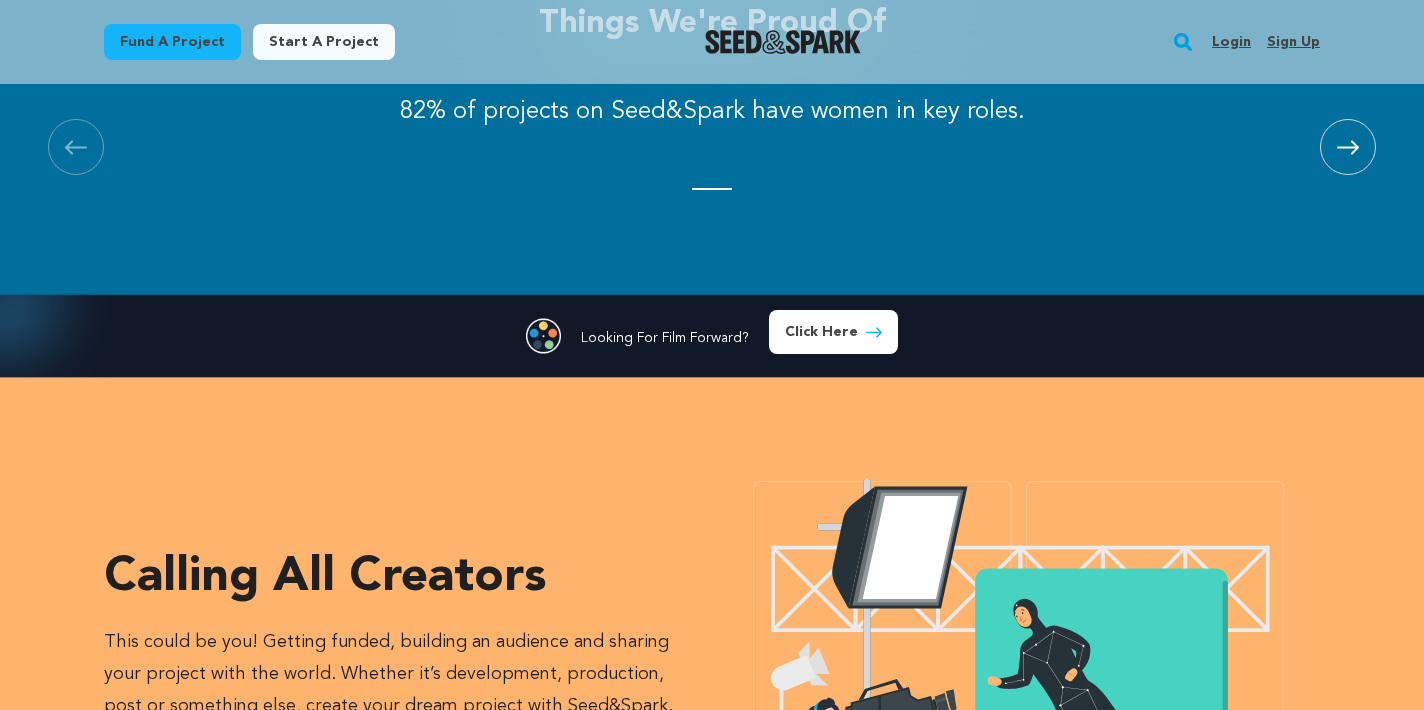 click on "Click Here" at bounding box center [833, 332] 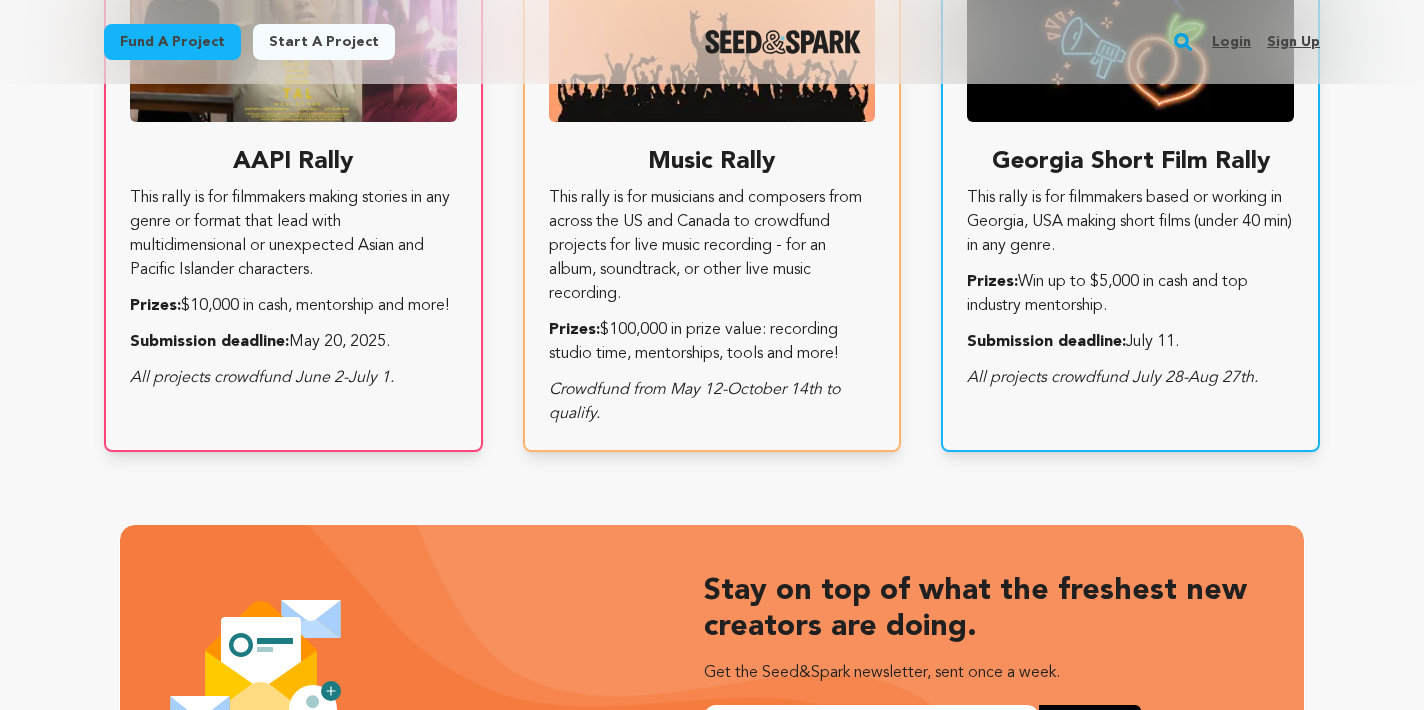 scroll, scrollTop: 3758, scrollLeft: 0, axis: vertical 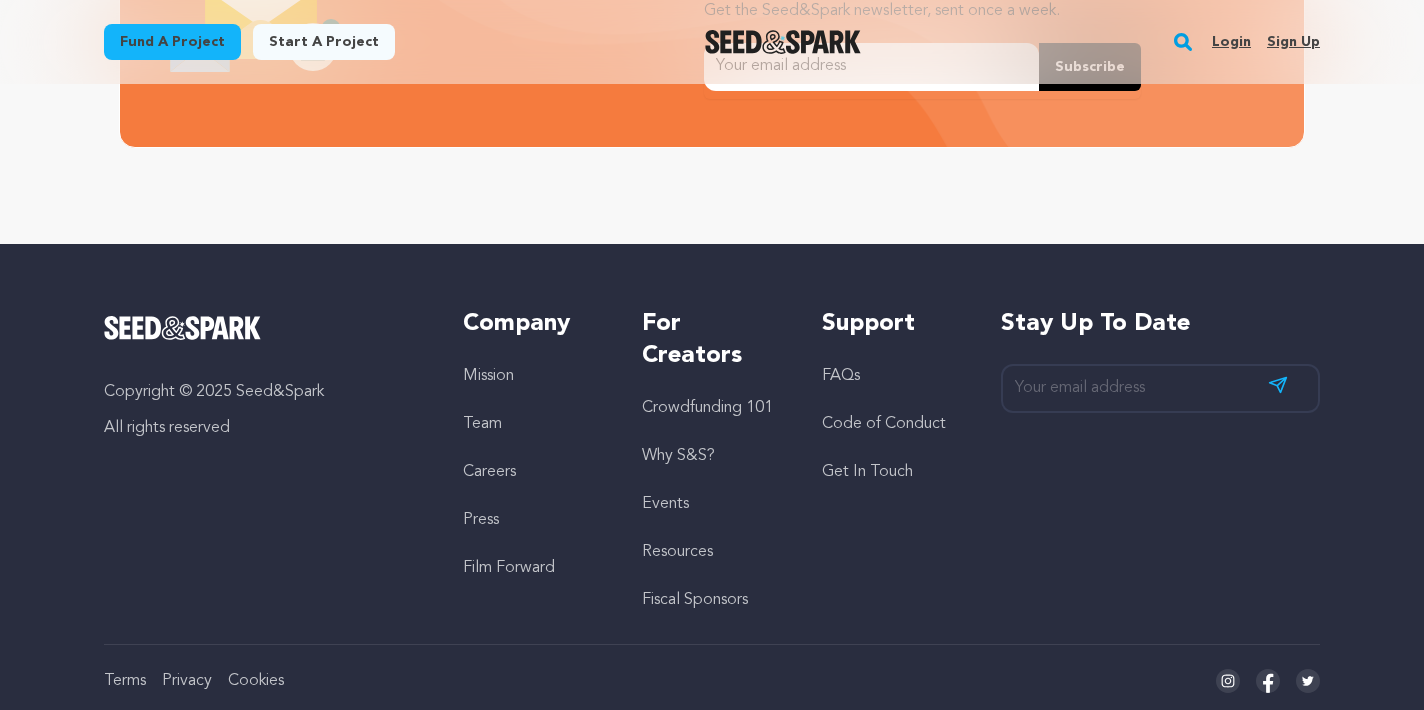 click on "Get
In Touch" at bounding box center [867, 472] 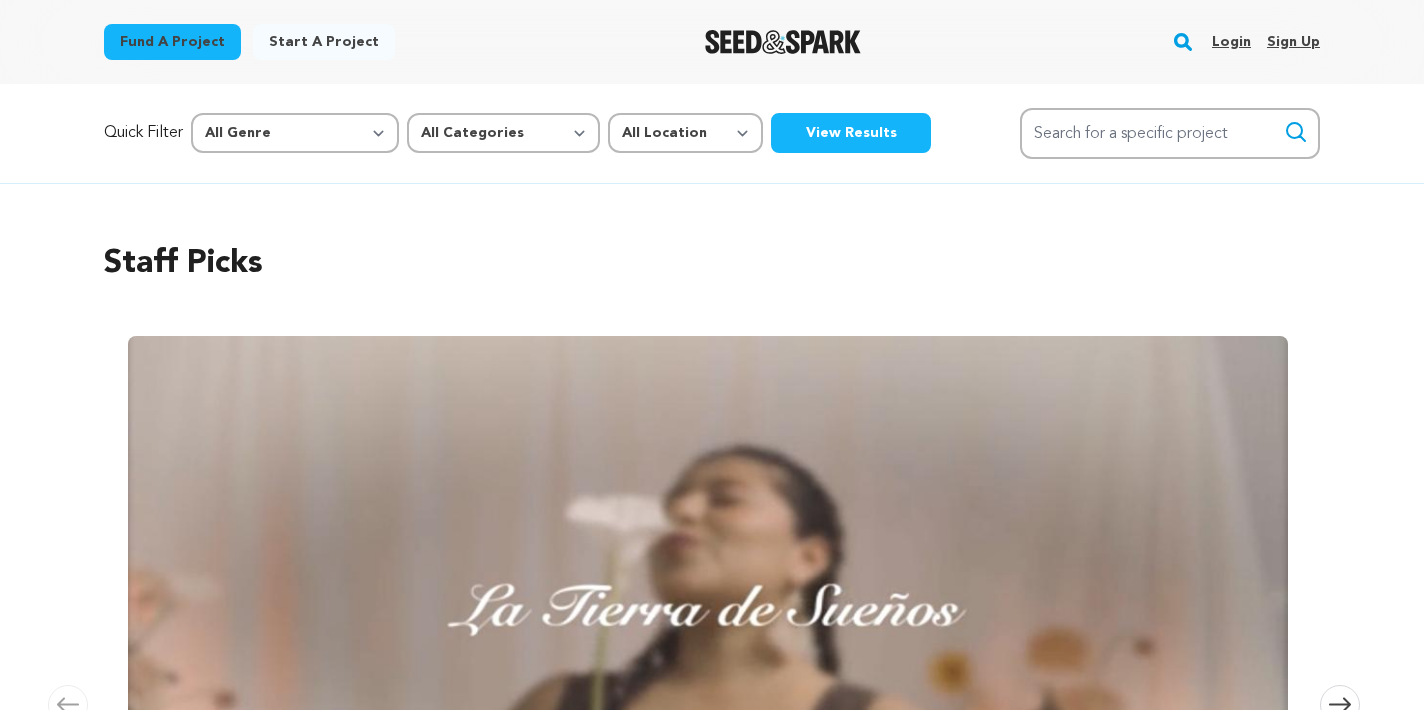 scroll, scrollTop: 0, scrollLeft: 0, axis: both 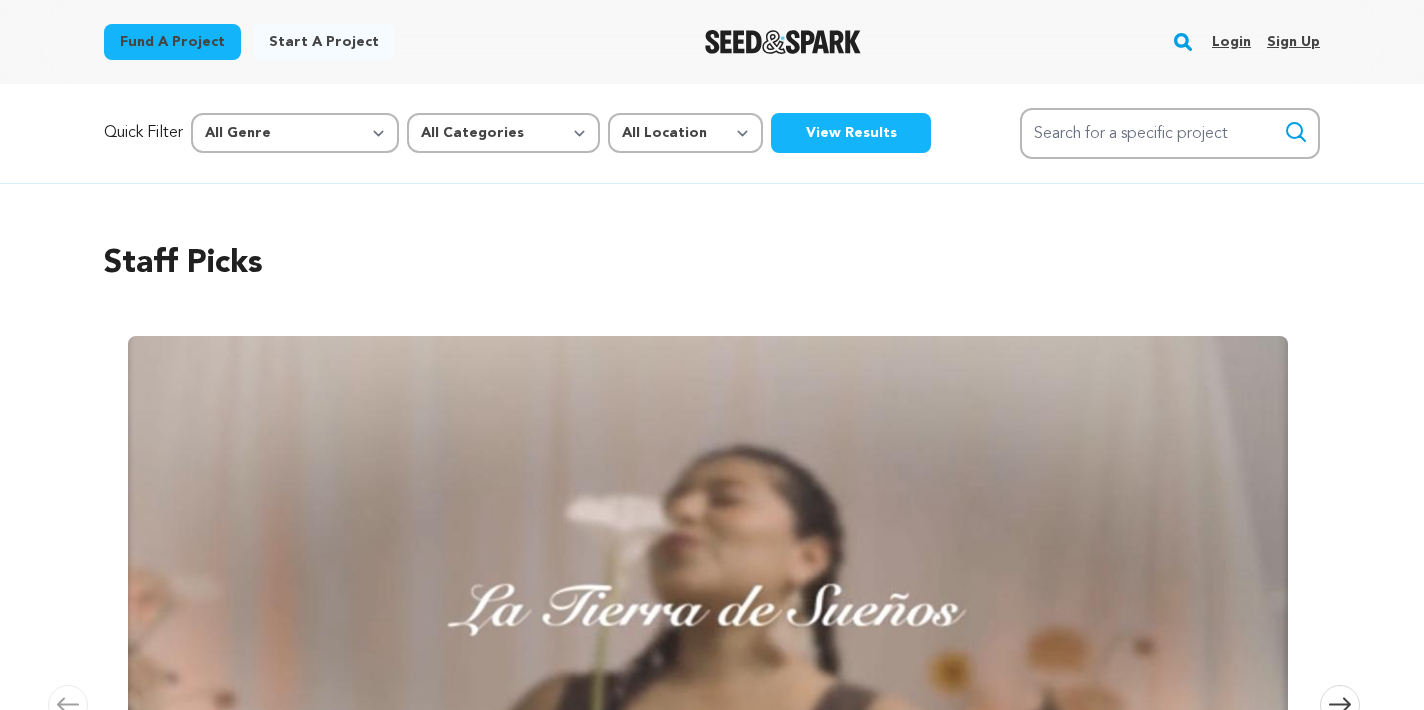 click on "Start a project" at bounding box center [324, 42] 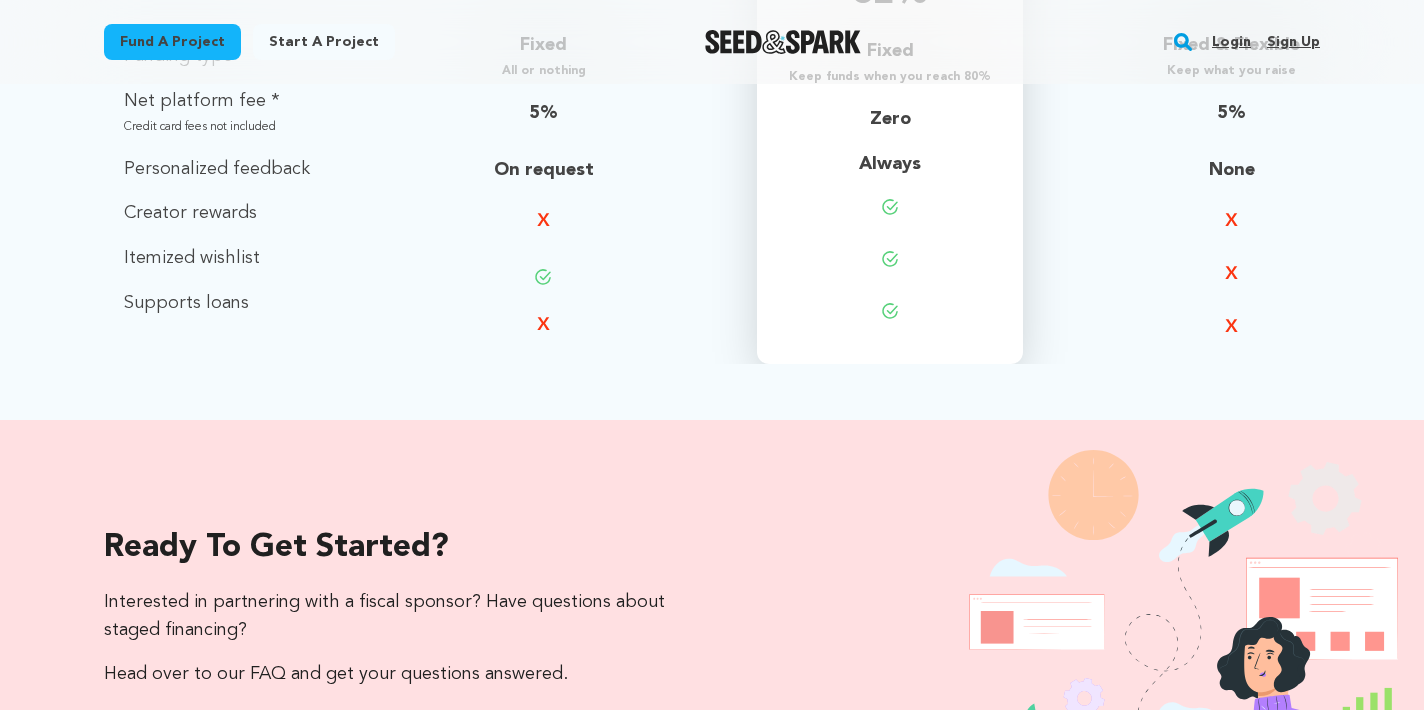 scroll, scrollTop: 2329, scrollLeft: 0, axis: vertical 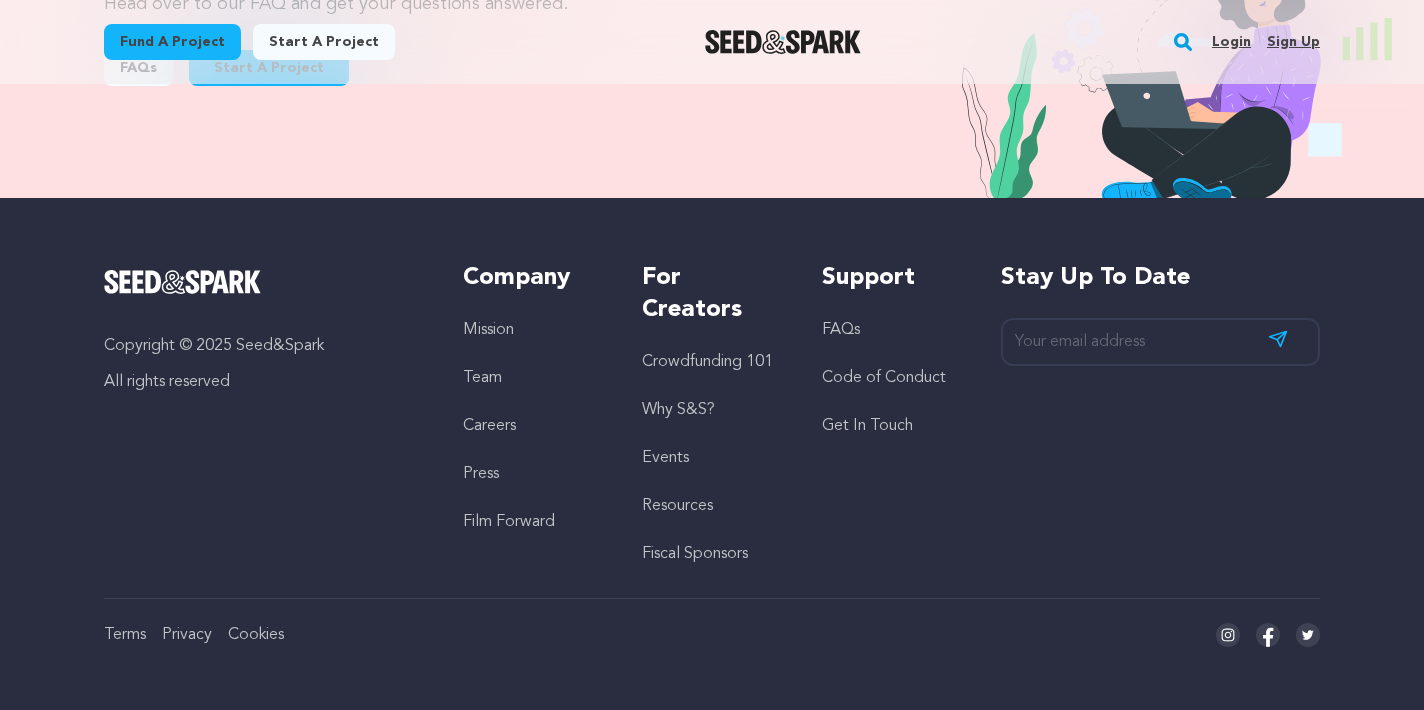 click at bounding box center [182, 282] 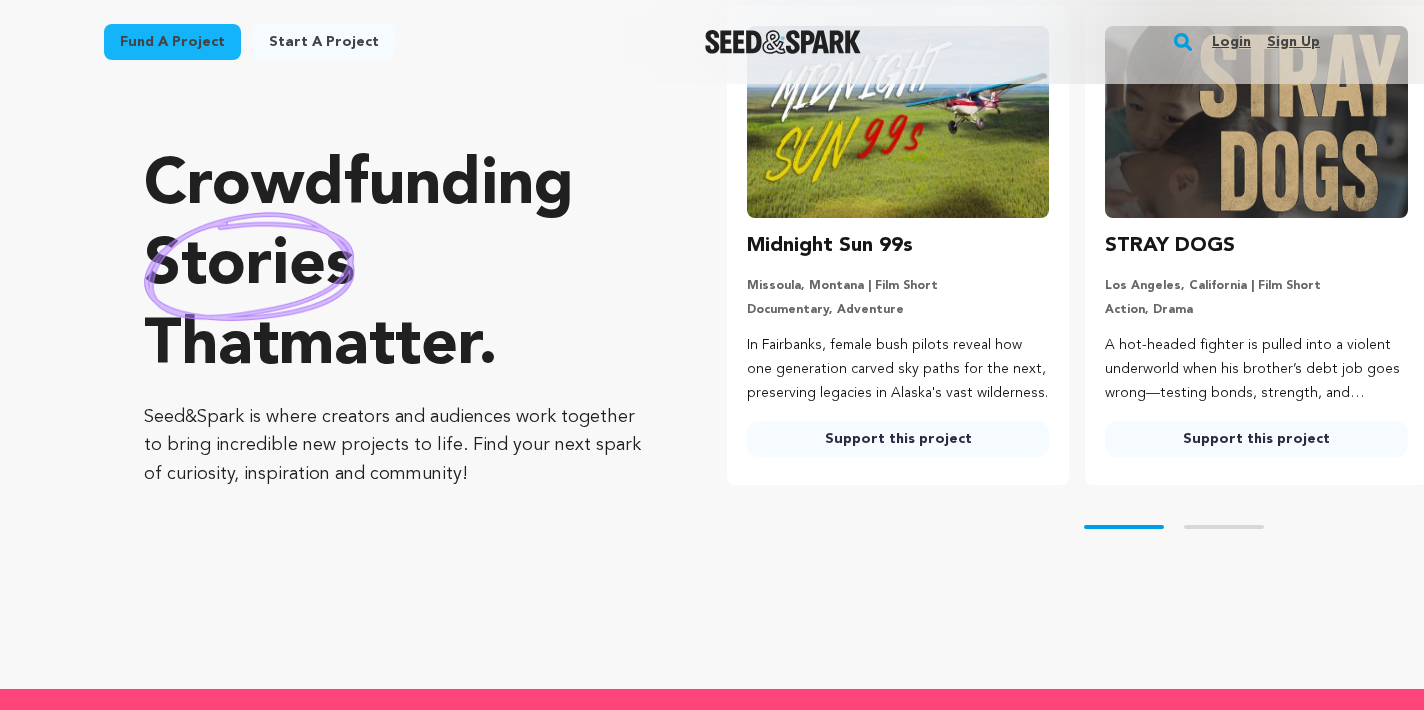 scroll, scrollTop: 146, scrollLeft: 0, axis: vertical 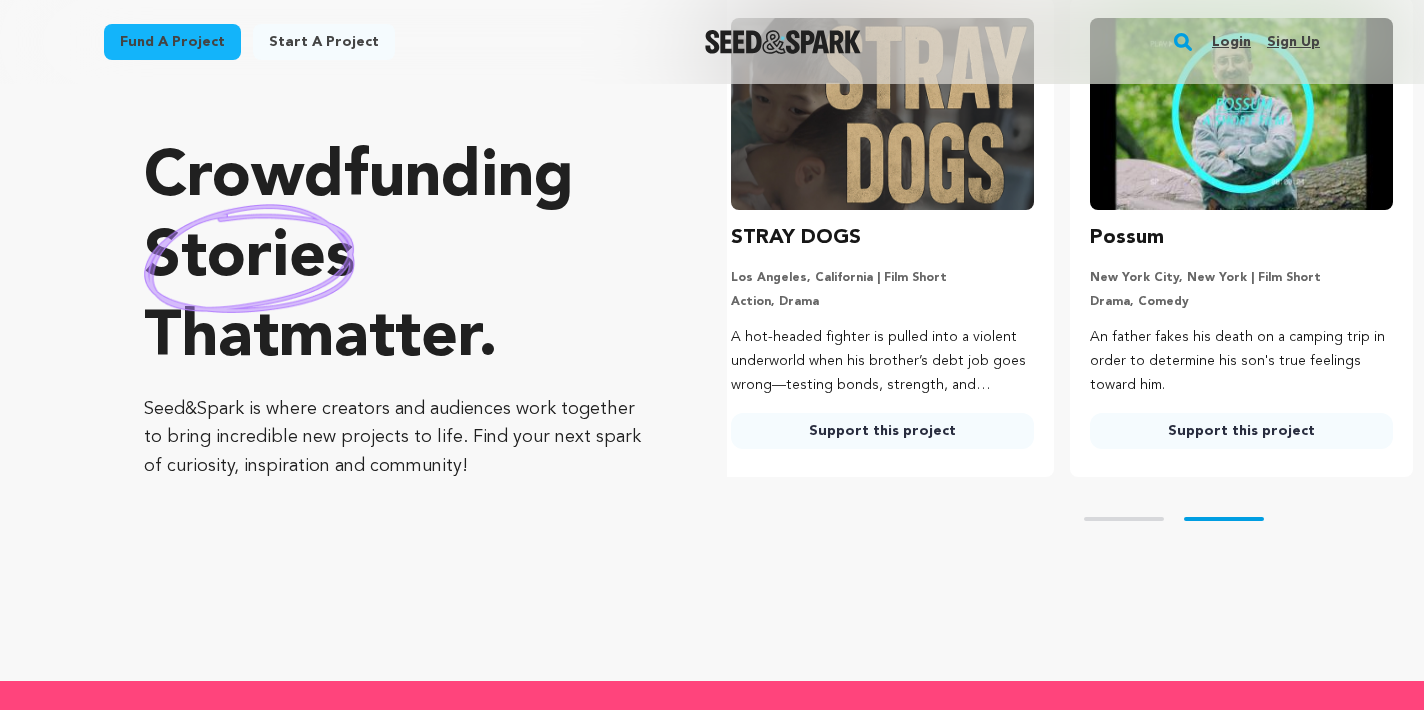 drag, startPoint x: 443, startPoint y: 467, endPoint x: 345, endPoint y: 455, distance: 98.731964 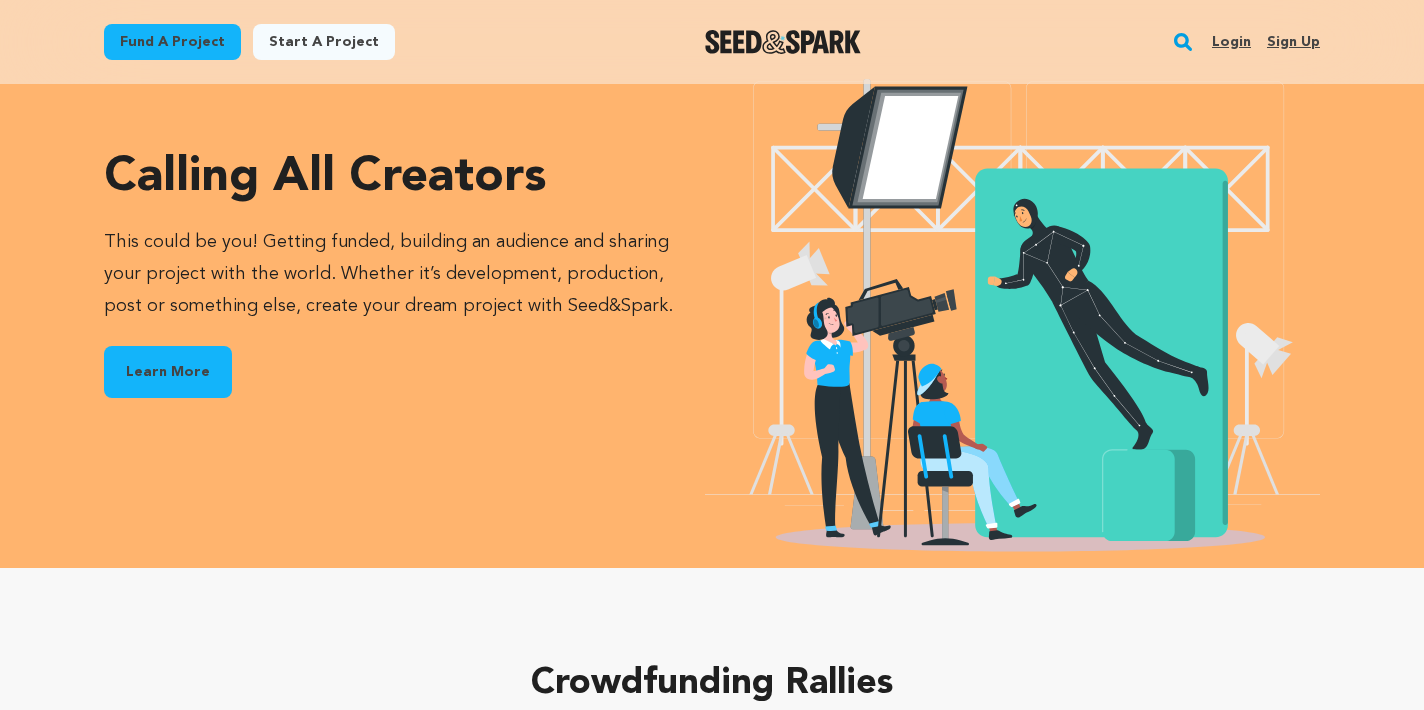 scroll, scrollTop: 3437, scrollLeft: 0, axis: vertical 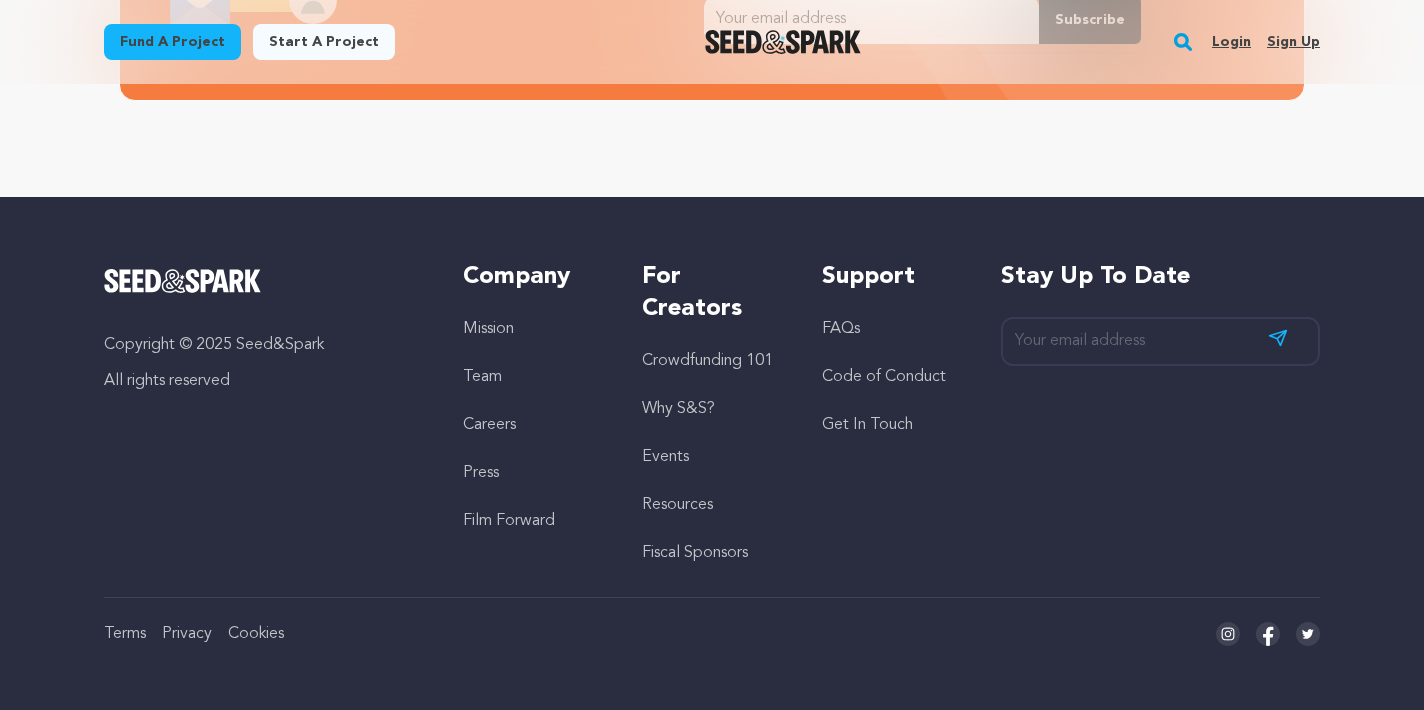 click on "Why S&S?" at bounding box center [678, 409] 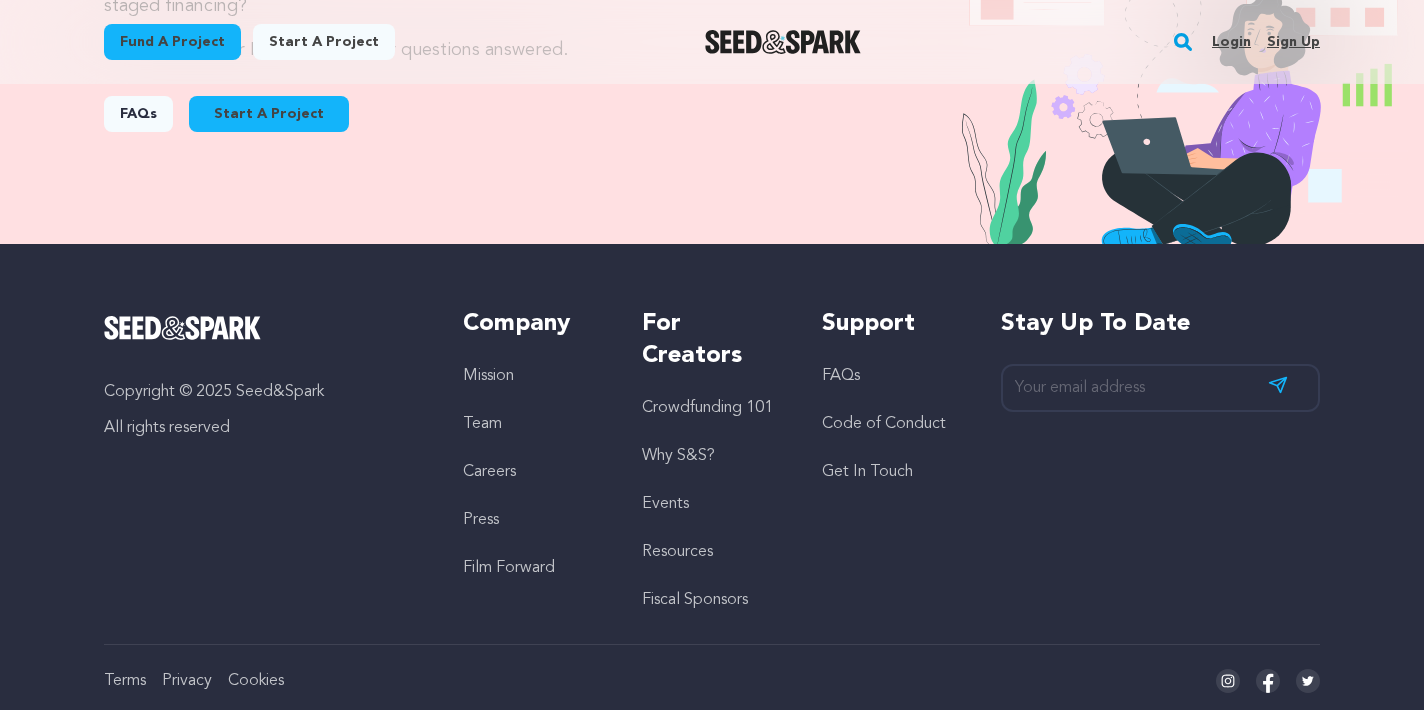 scroll, scrollTop: 2329, scrollLeft: 0, axis: vertical 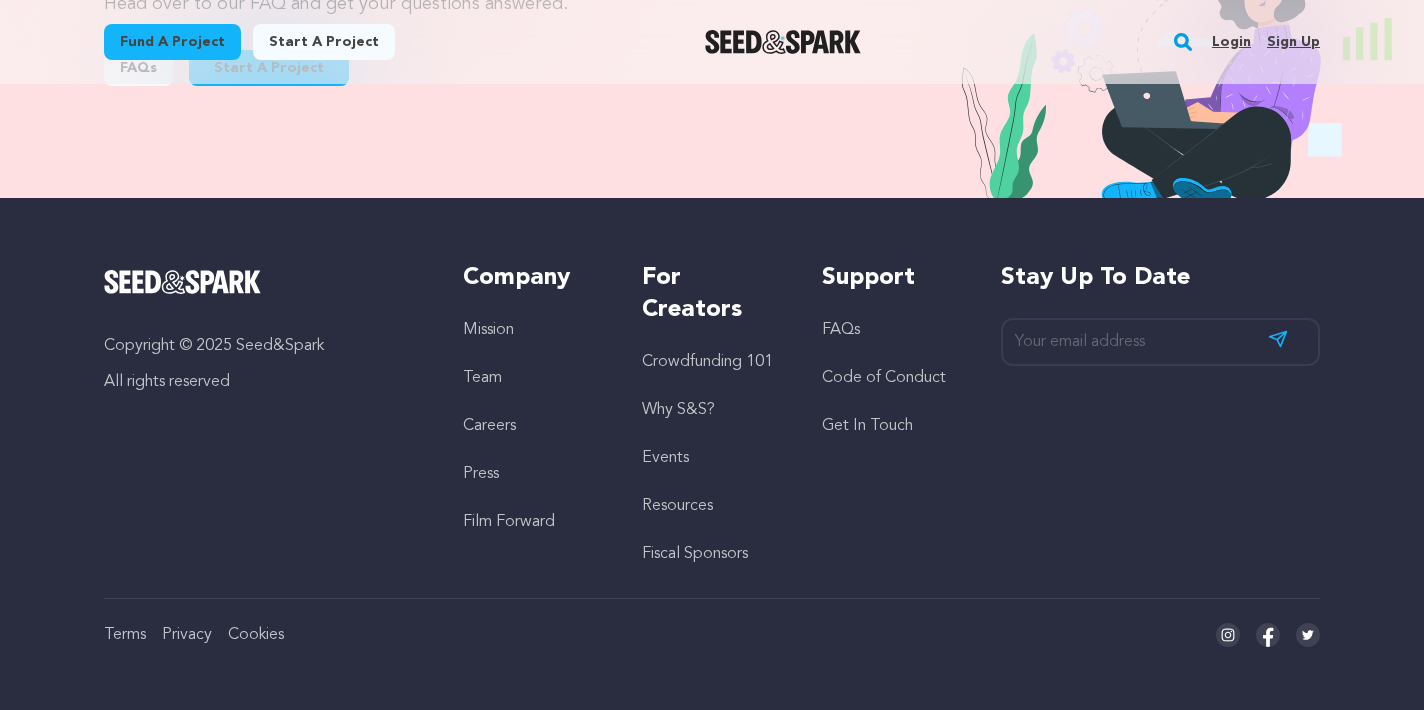 click on "Mission" at bounding box center [488, 330] 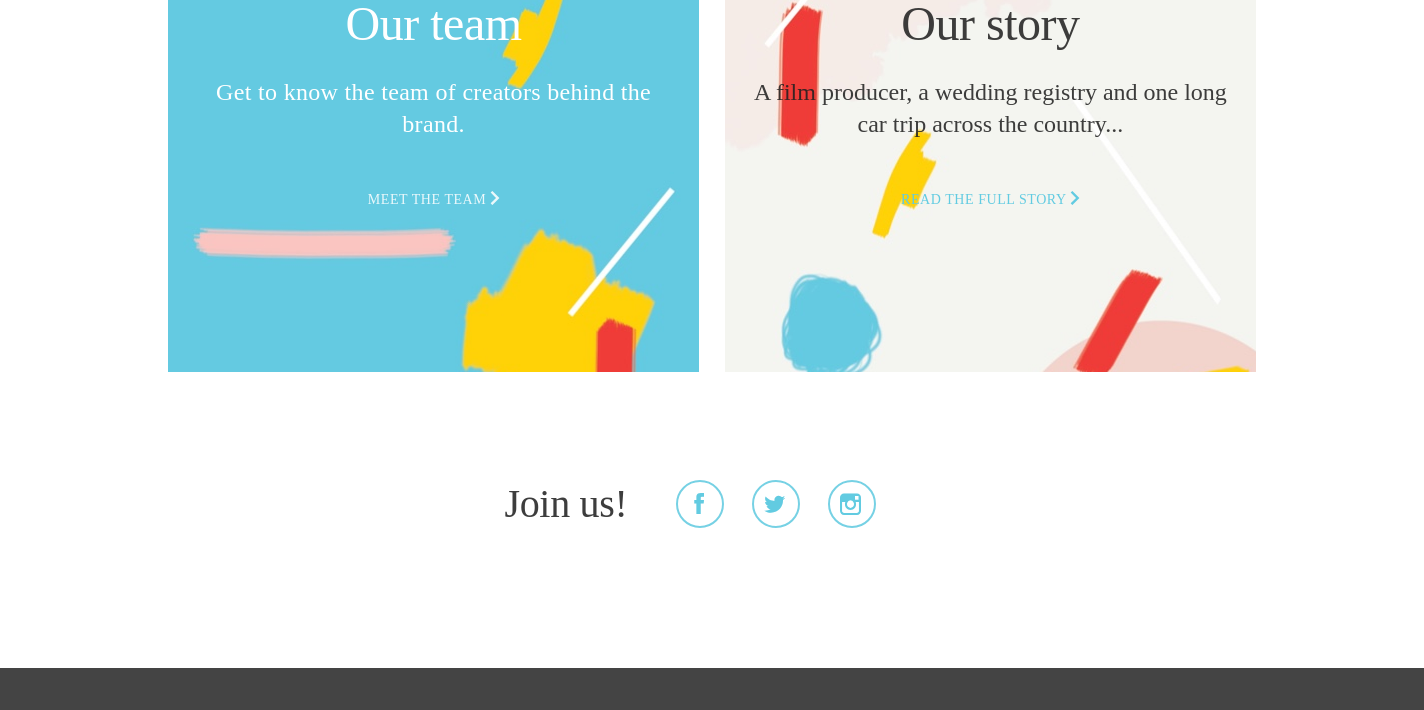 scroll, scrollTop: 5381, scrollLeft: 0, axis: vertical 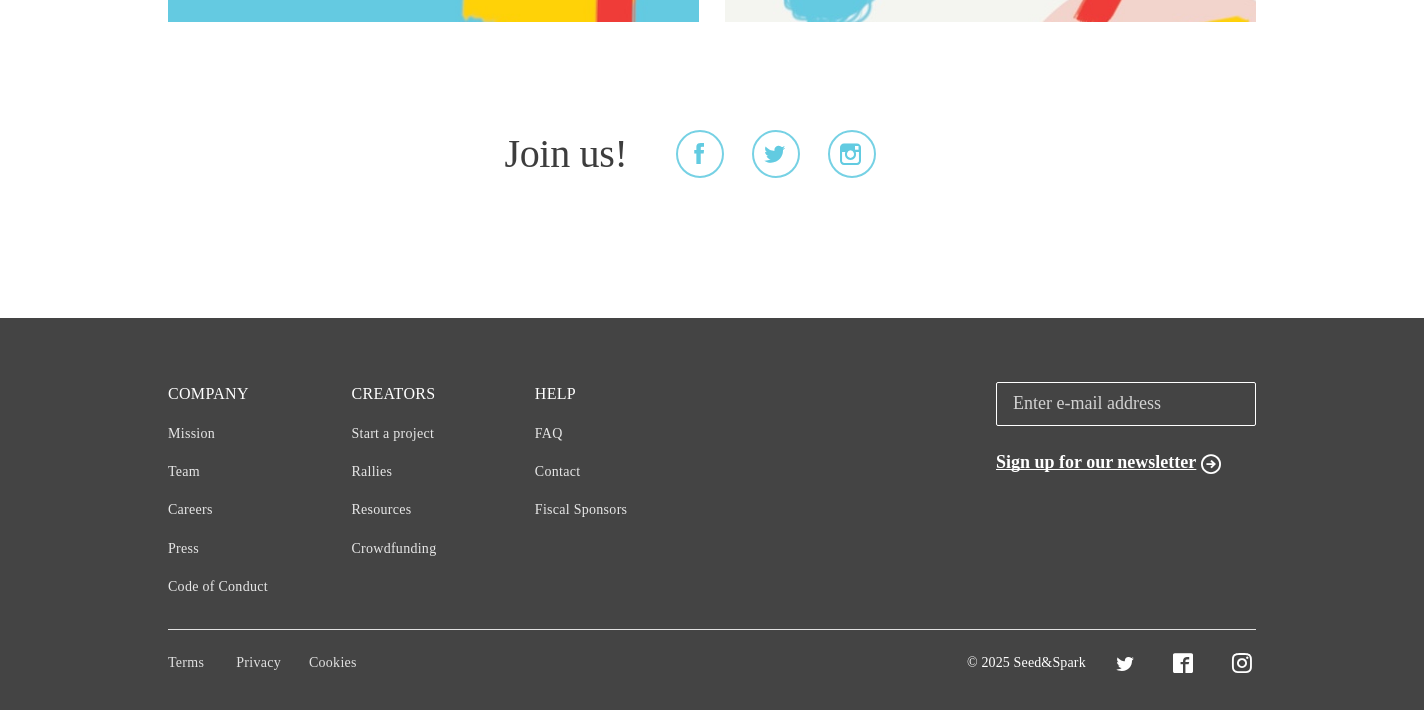 click on "Company" at bounding box center [251, 394] 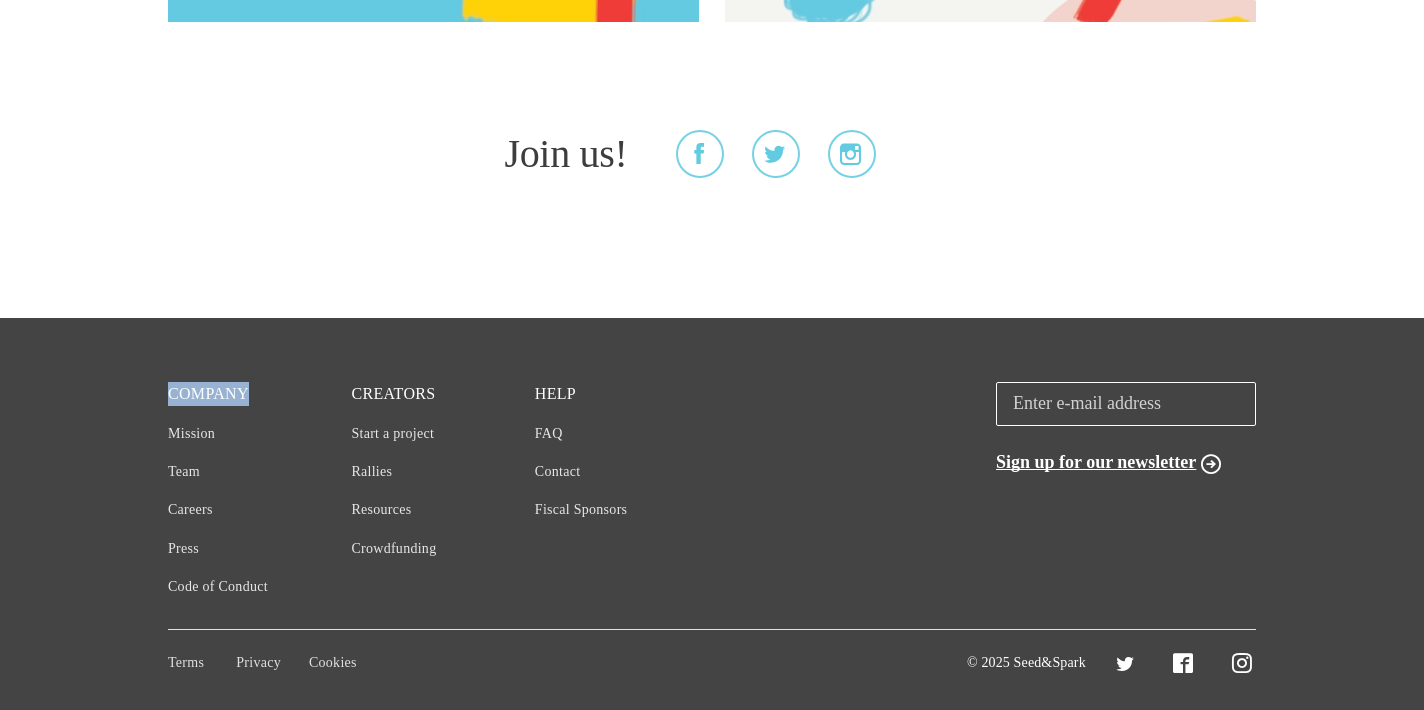 click on "Company" at bounding box center [208, 393] 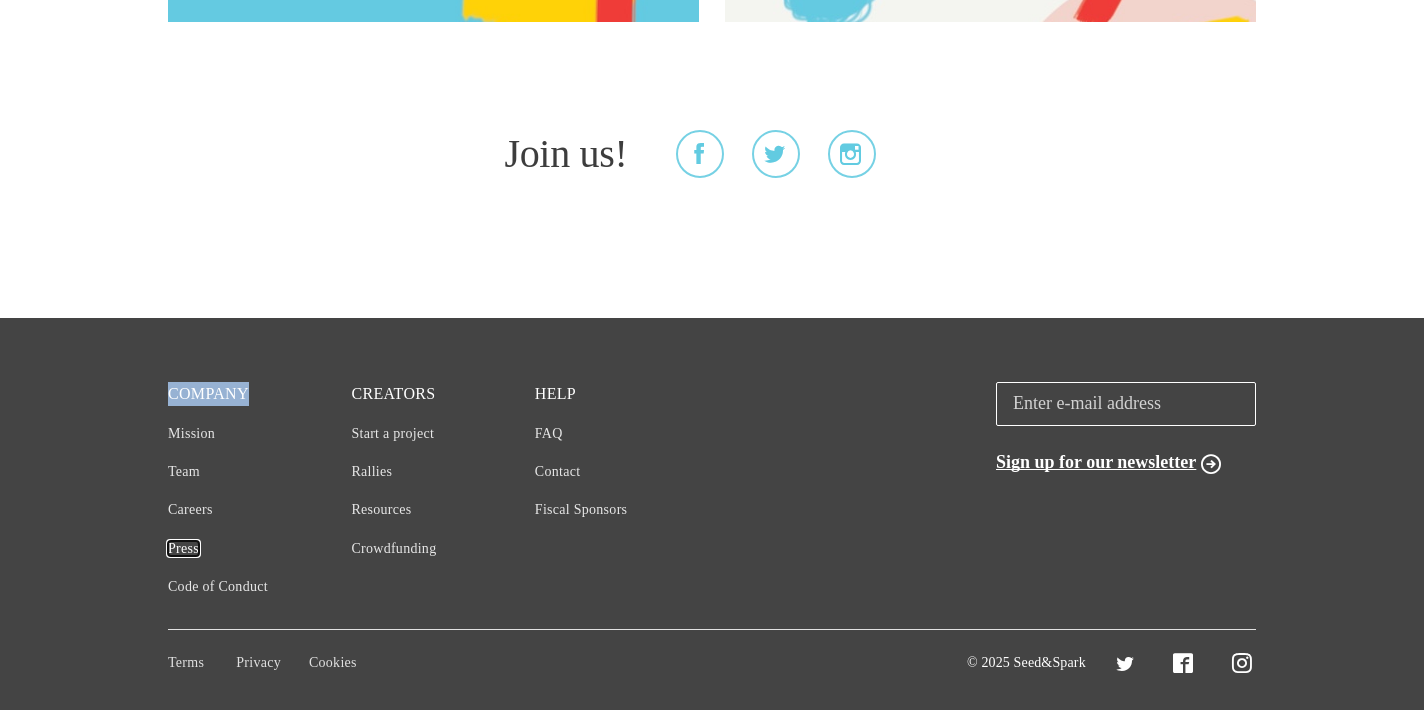 click on "Press" at bounding box center [183, 548] 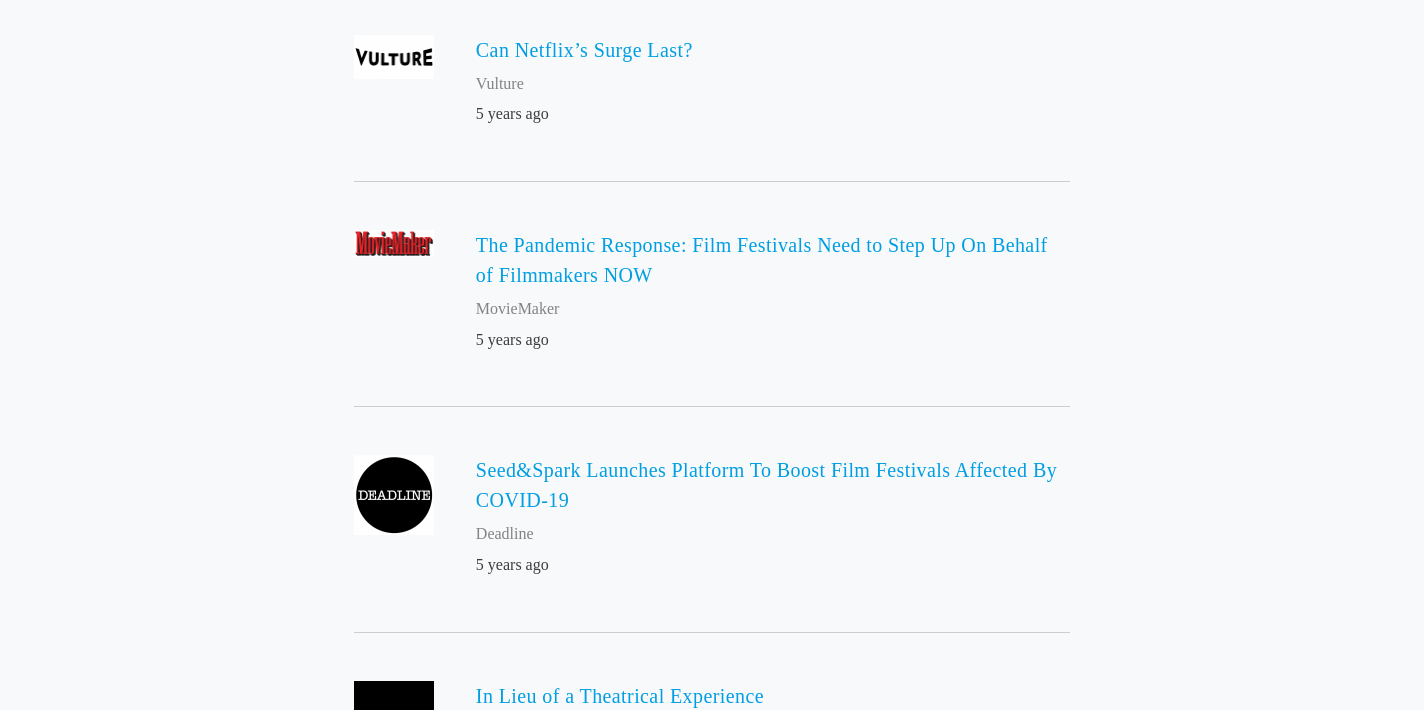 scroll, scrollTop: 2078, scrollLeft: 0, axis: vertical 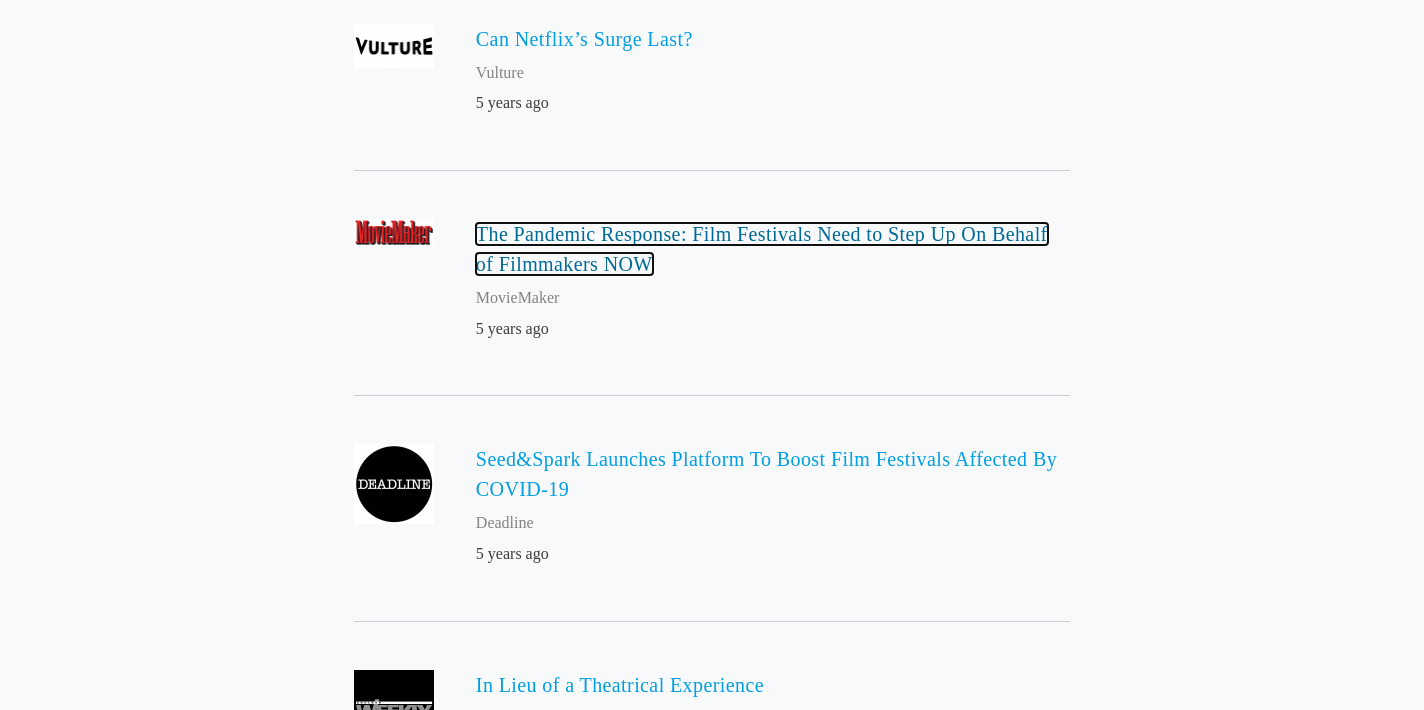 click on "The Pandemic Response: Film Festivals Need to Step Up On Behalf of Filmmakers NOW" at bounding box center [762, 249] 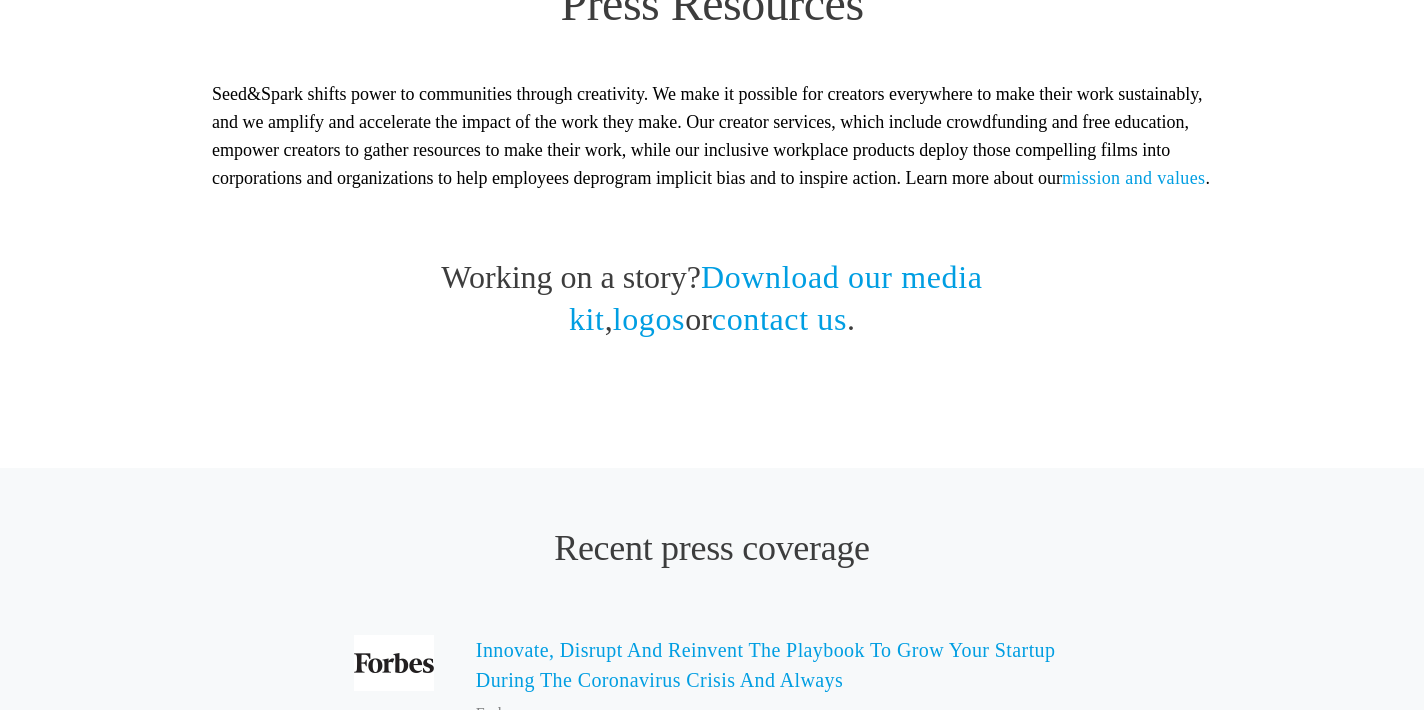 scroll, scrollTop: 0, scrollLeft: 0, axis: both 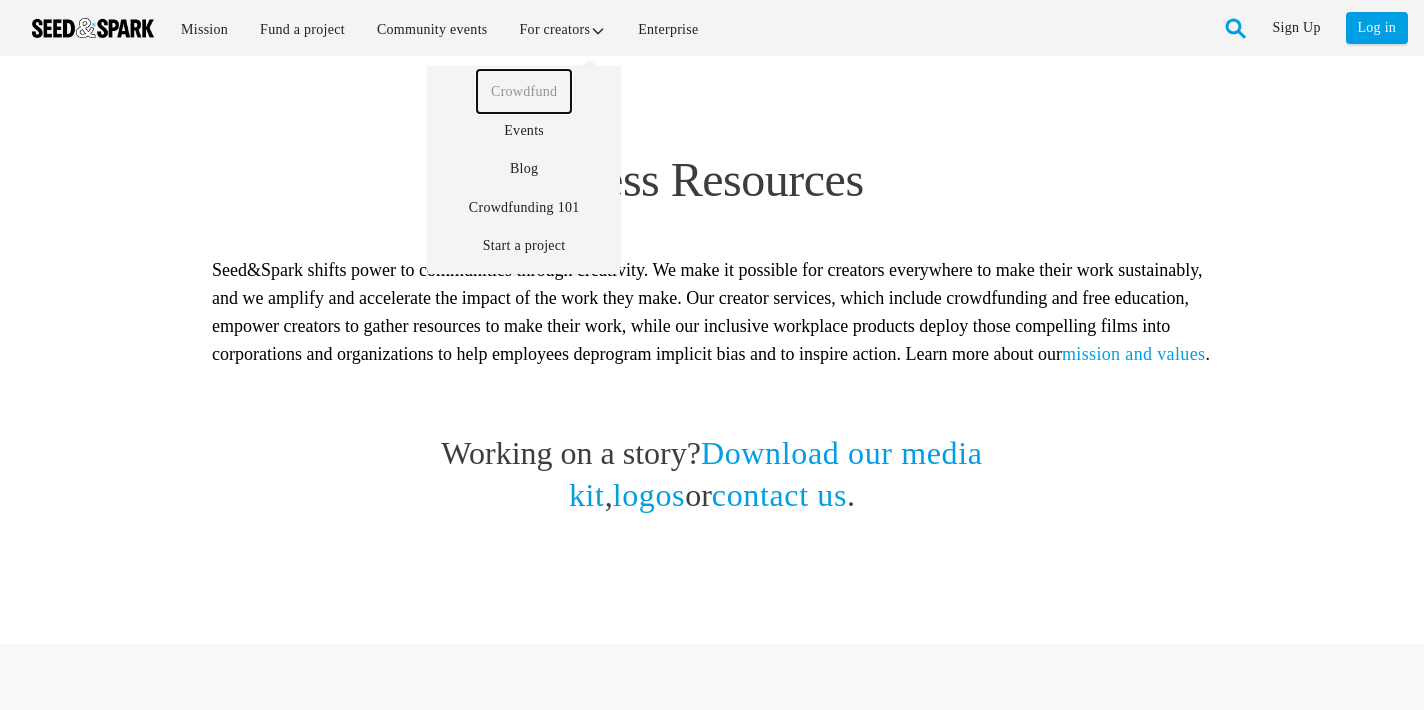 click on "Crowdfund" at bounding box center (524, 91) 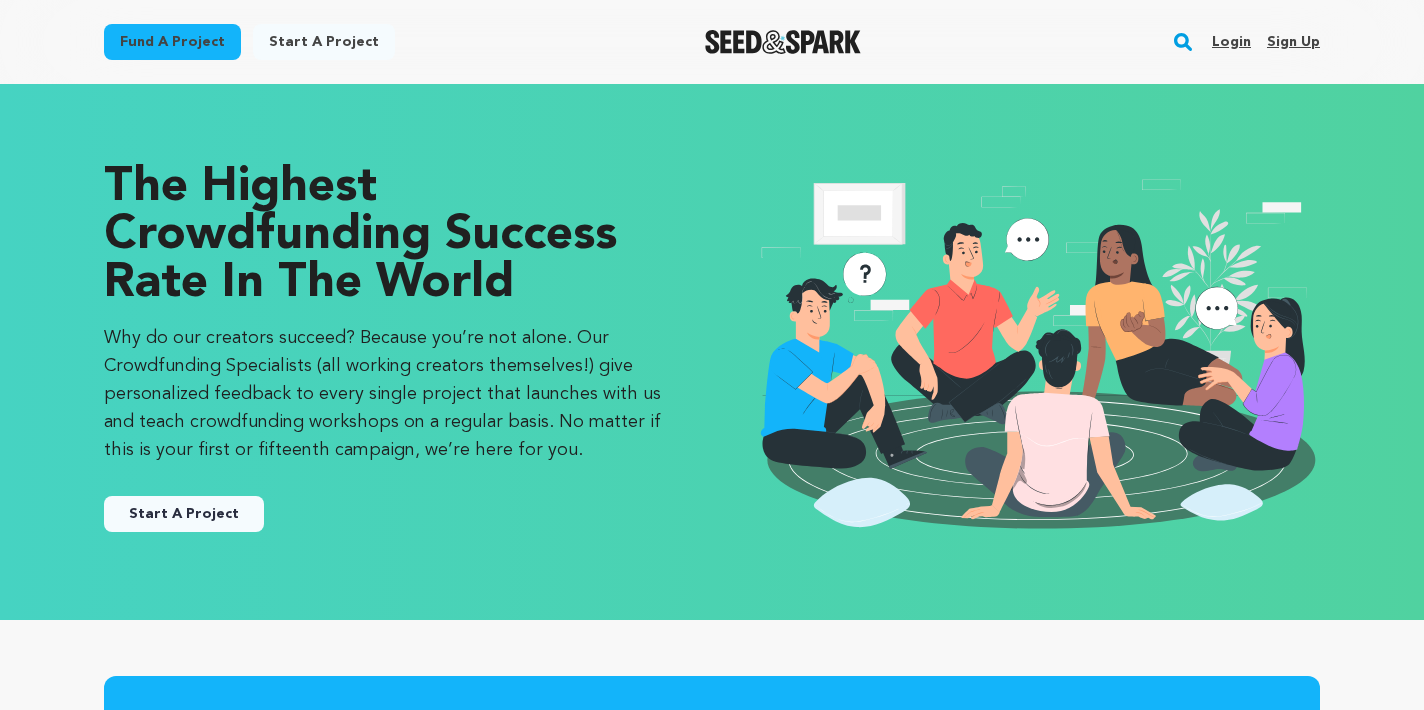 scroll, scrollTop: 0, scrollLeft: 0, axis: both 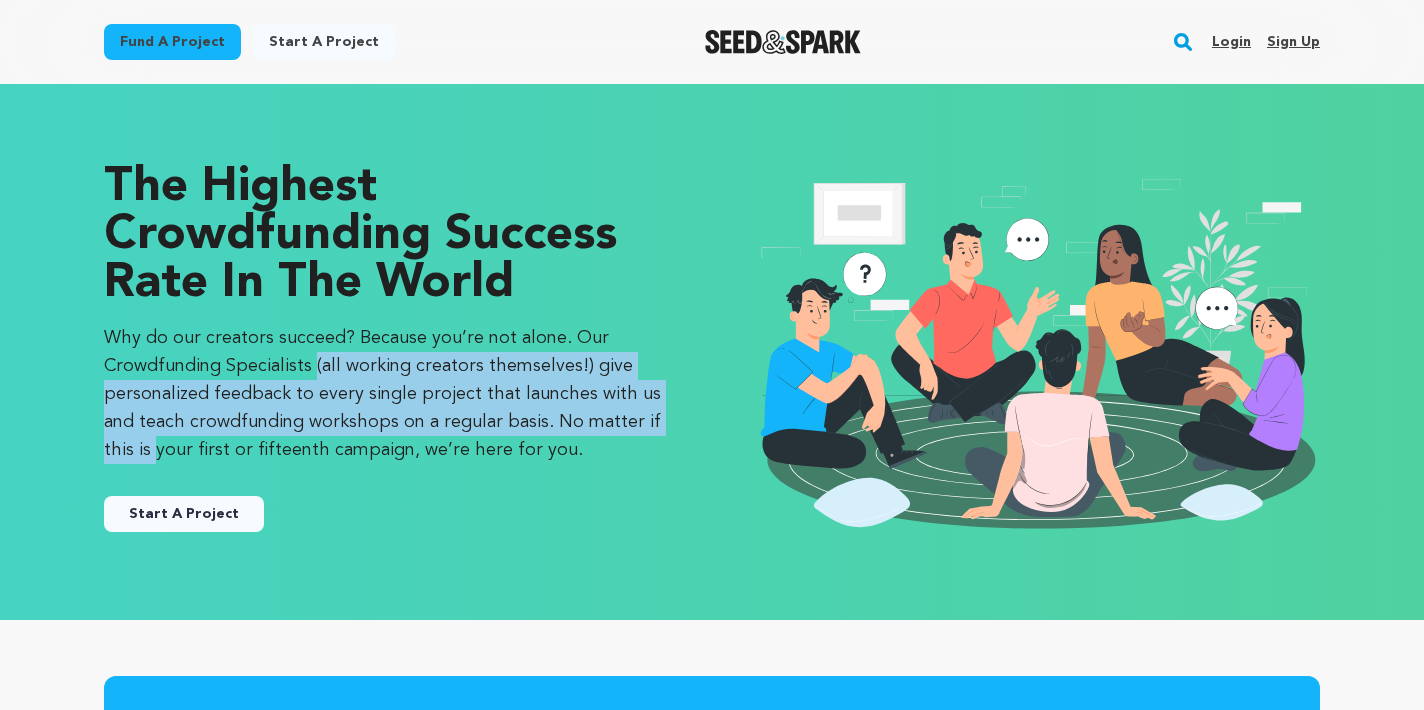 drag, startPoint x: 569, startPoint y: 333, endPoint x: 534, endPoint y: 417, distance: 91 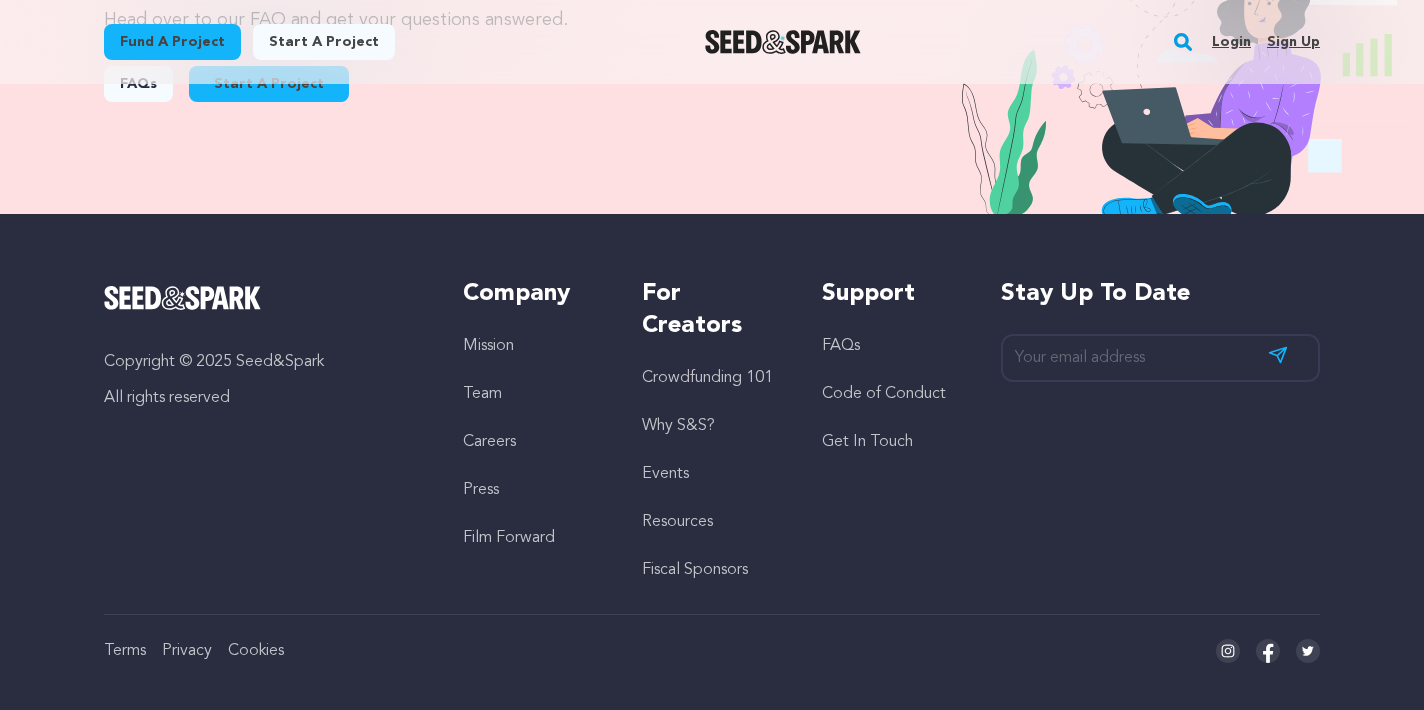 scroll, scrollTop: 2317, scrollLeft: 0, axis: vertical 